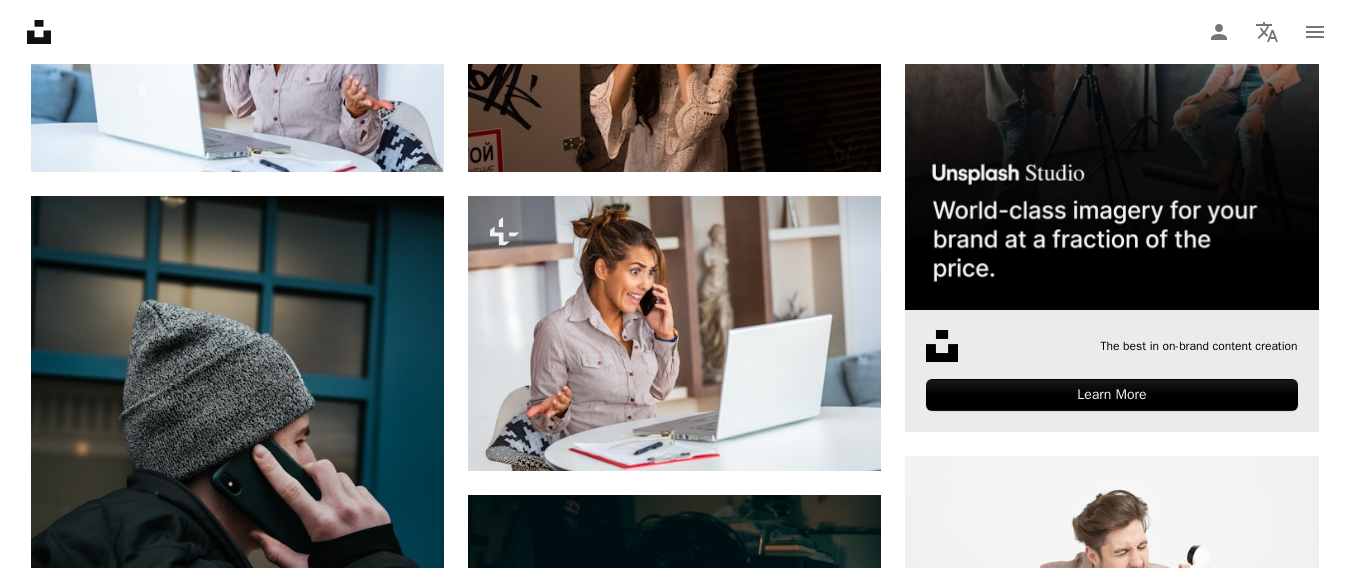 scroll, scrollTop: 655, scrollLeft: 0, axis: vertical 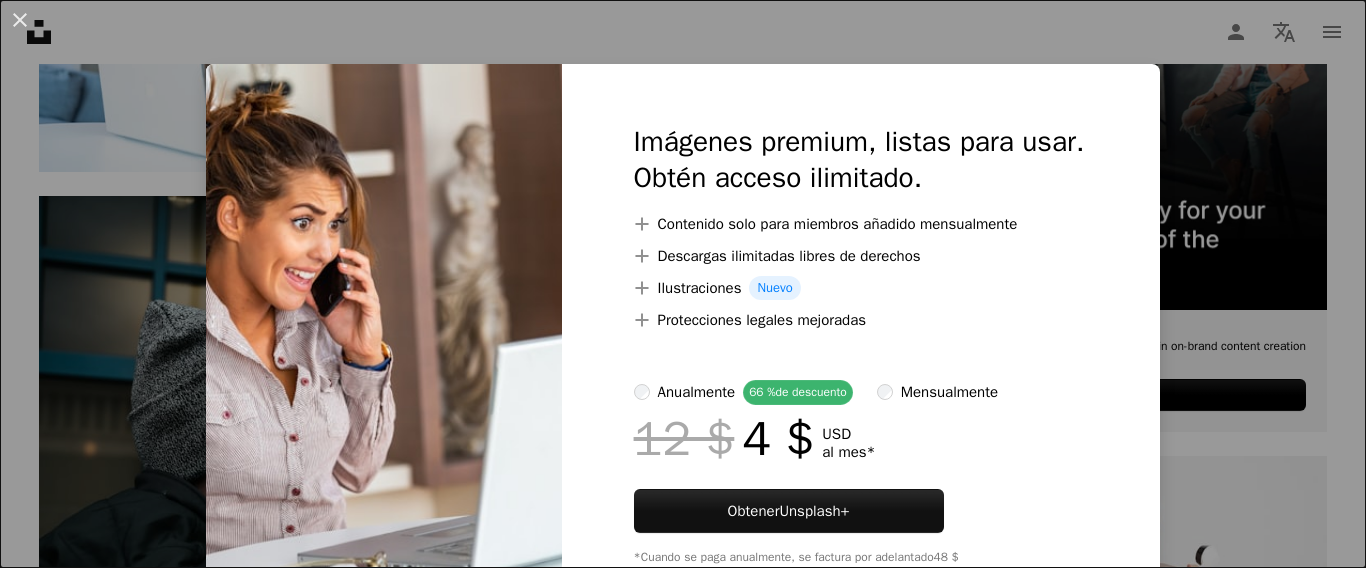 click on "An X shape Imágenes premium, listas para usar. Obtén acceso ilimitado. A plus sign Contenido solo para miembros añadido mensualmente A plus sign Descargas ilimitadas libres de derechos A plus sign Ilustraciones  Nuevo A plus sign Protecciones legales mejoradas anualmente 66 %  de descuento mensualmente 12 $   4 $ USD al mes * Obtener  Unsplash+ *Cuando se paga anualmente, se factura por adelantado  48 $ Más los impuestos aplicables. Se renueva automáticamente. Cancela cuando quieras." at bounding box center [683, 284] 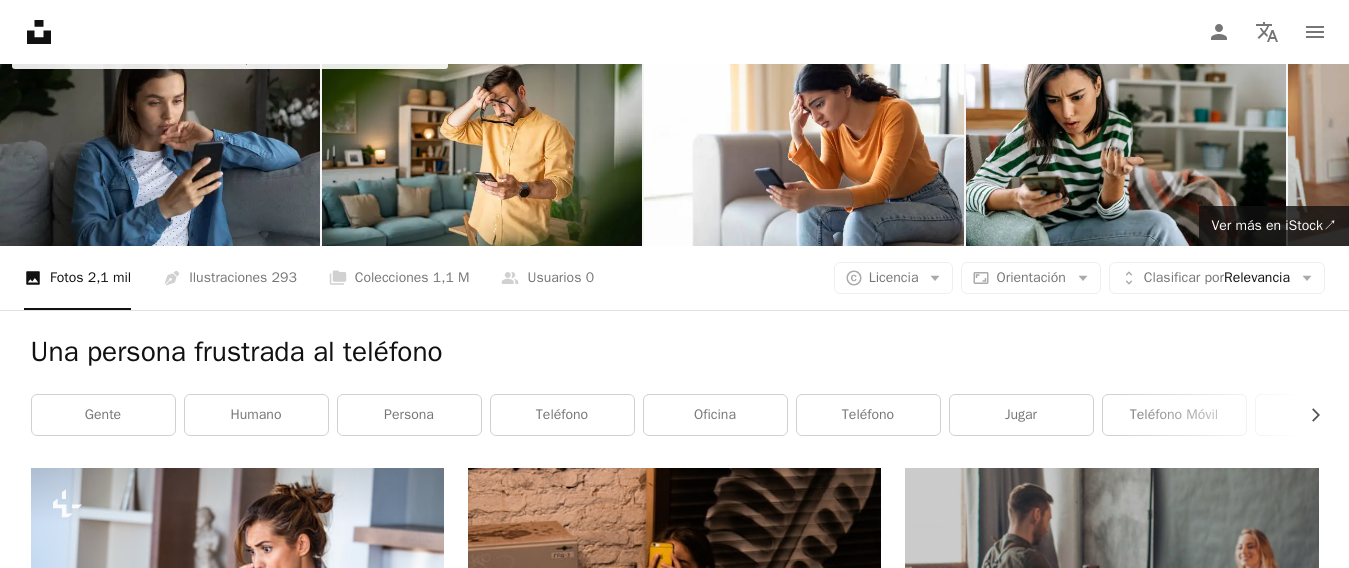 scroll, scrollTop: 0, scrollLeft: 0, axis: both 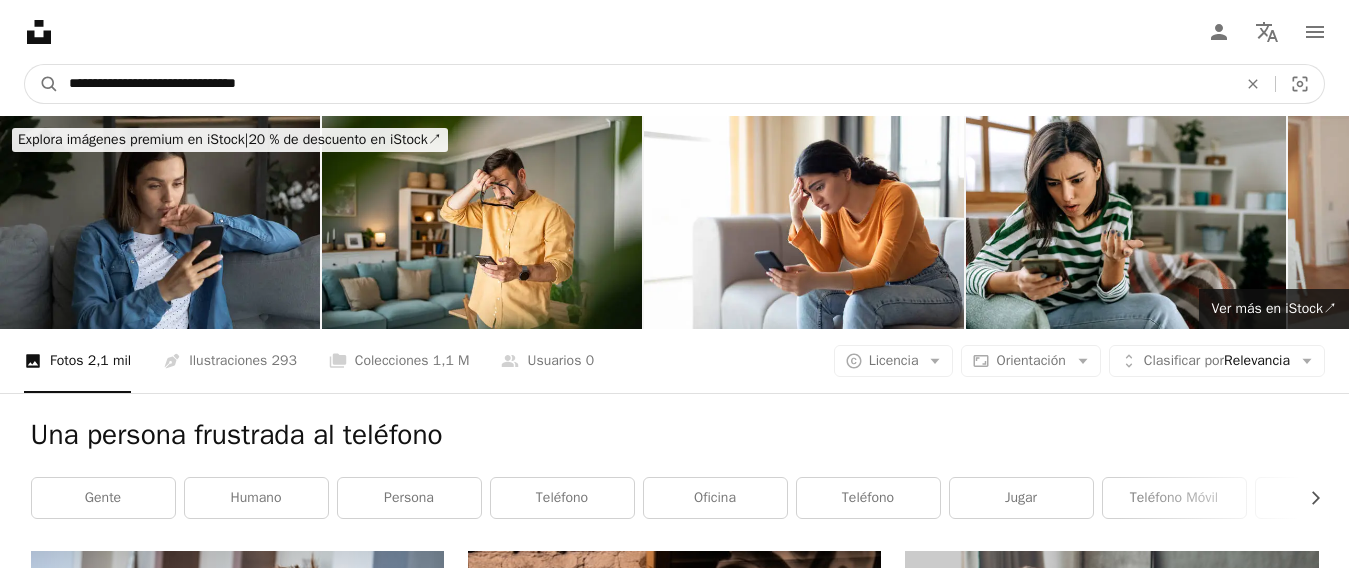 click on "**********" at bounding box center [645, 84] 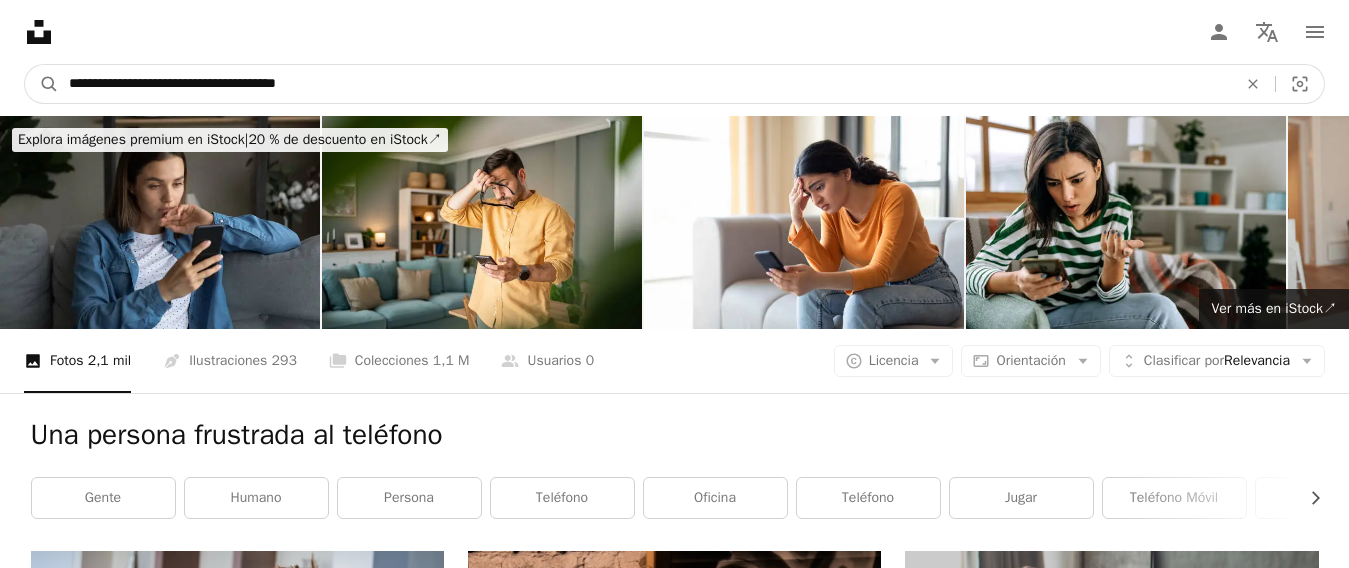 type on "**********" 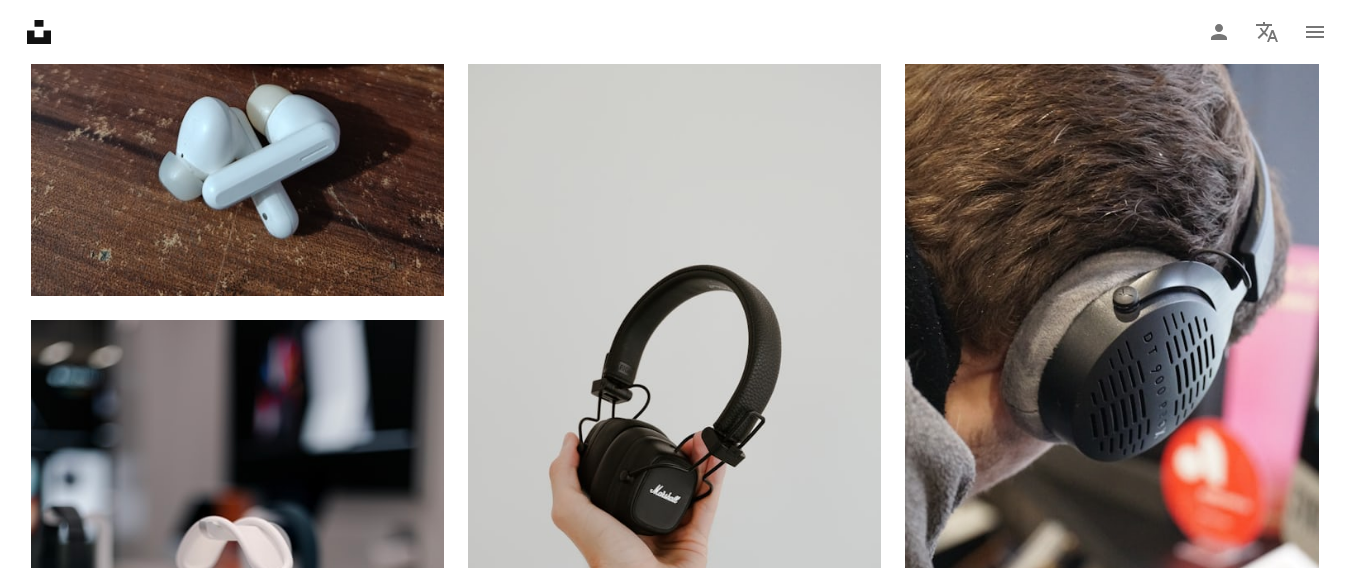 scroll, scrollTop: 128, scrollLeft: 0, axis: vertical 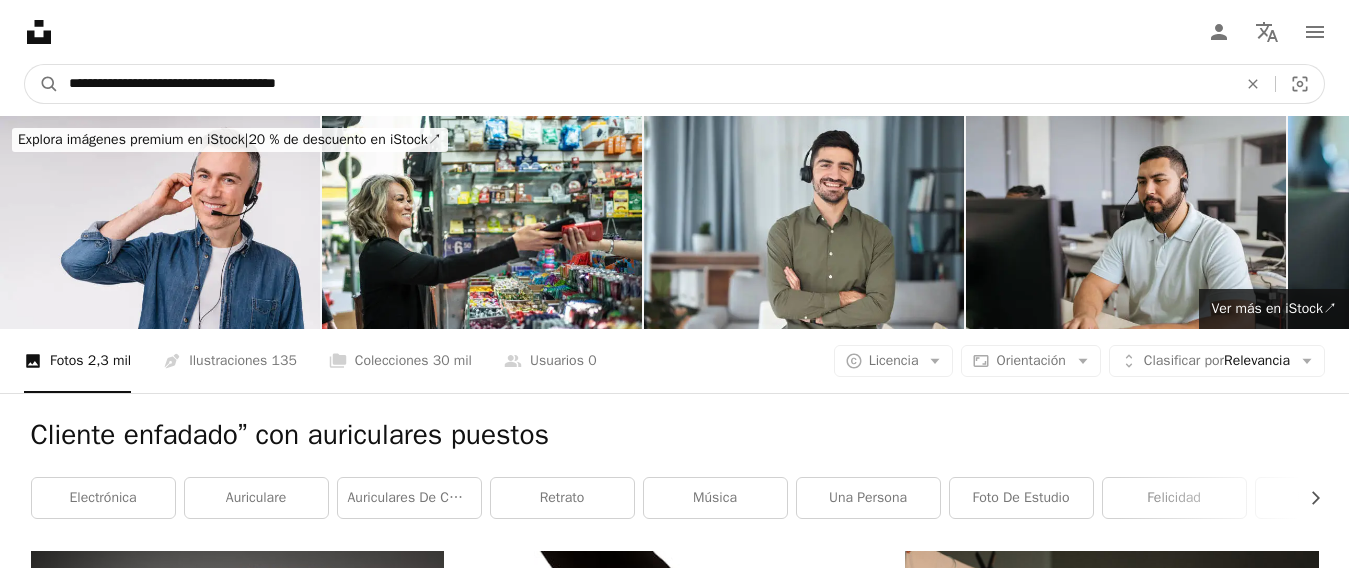drag, startPoint x: 371, startPoint y: 81, endPoint x: 169, endPoint y: 63, distance: 202.8004 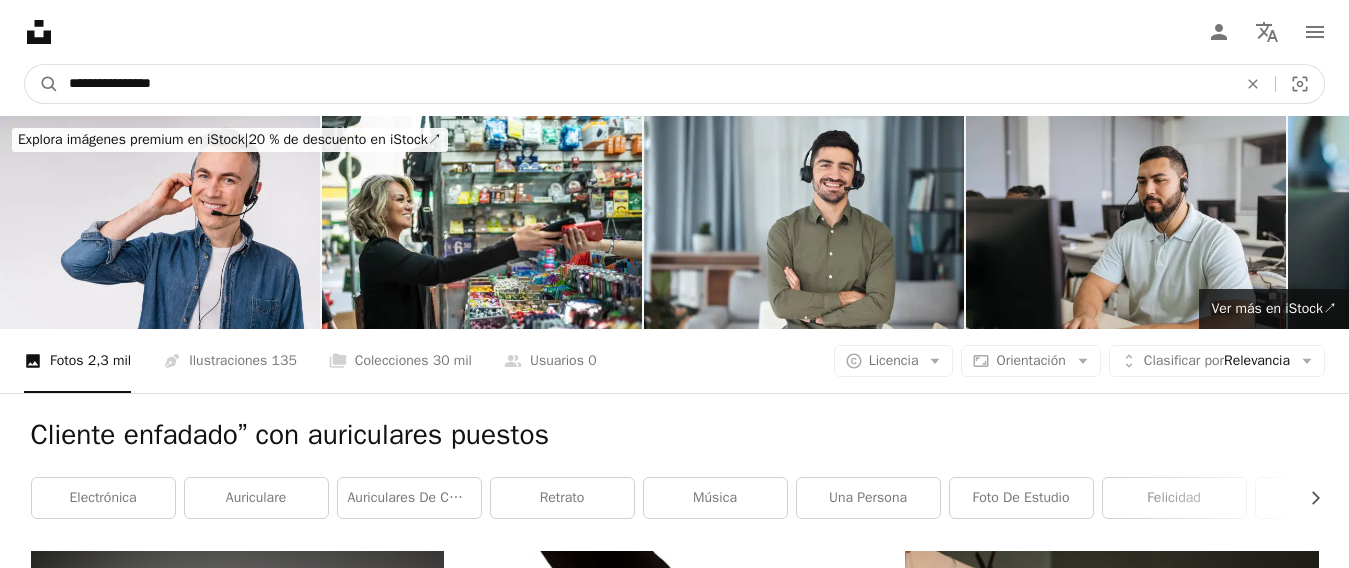 type on "**********" 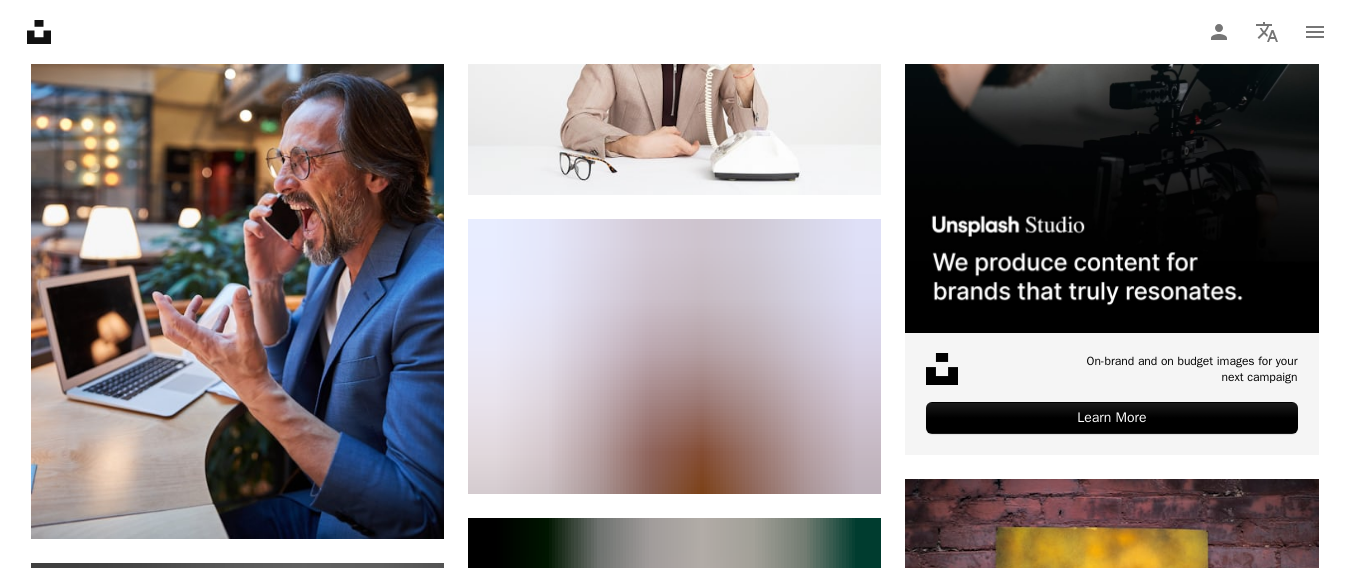 scroll, scrollTop: 0, scrollLeft: 0, axis: both 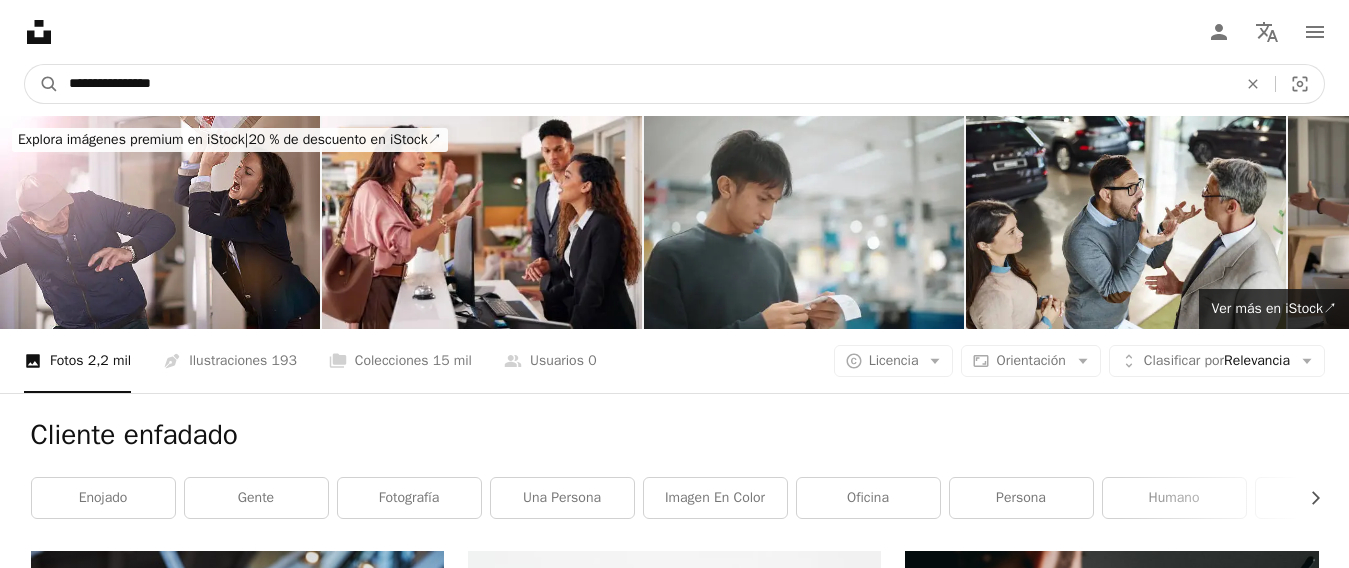 drag, startPoint x: 124, startPoint y: 84, endPoint x: 3, endPoint y: 81, distance: 121.037186 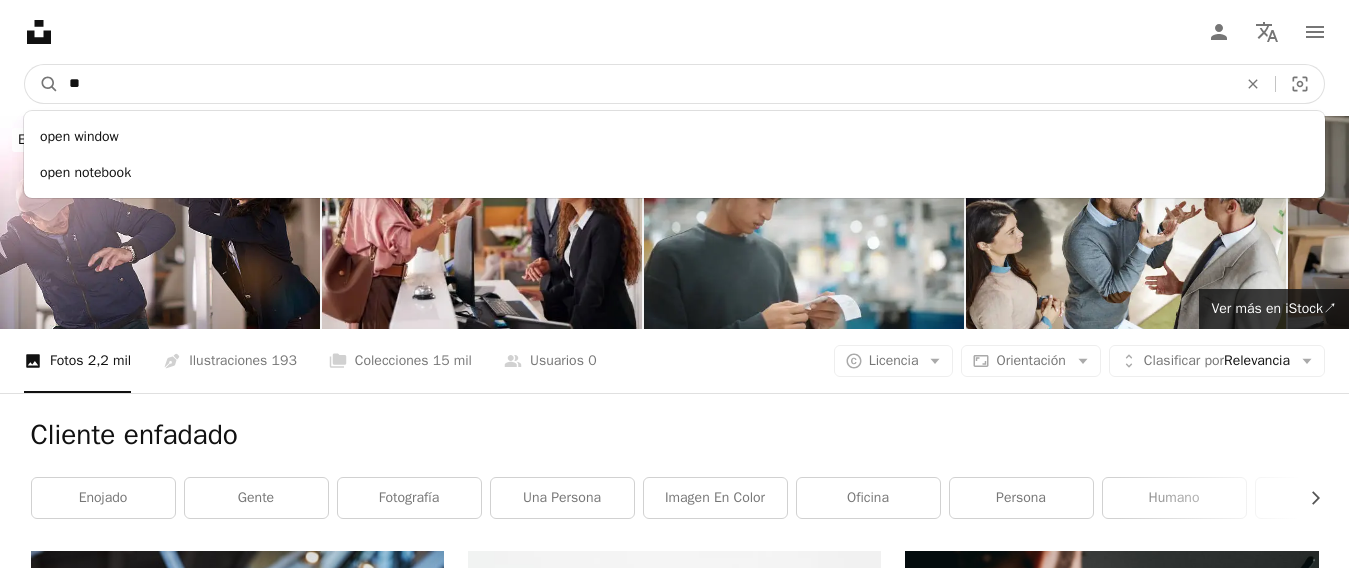 type on "*" 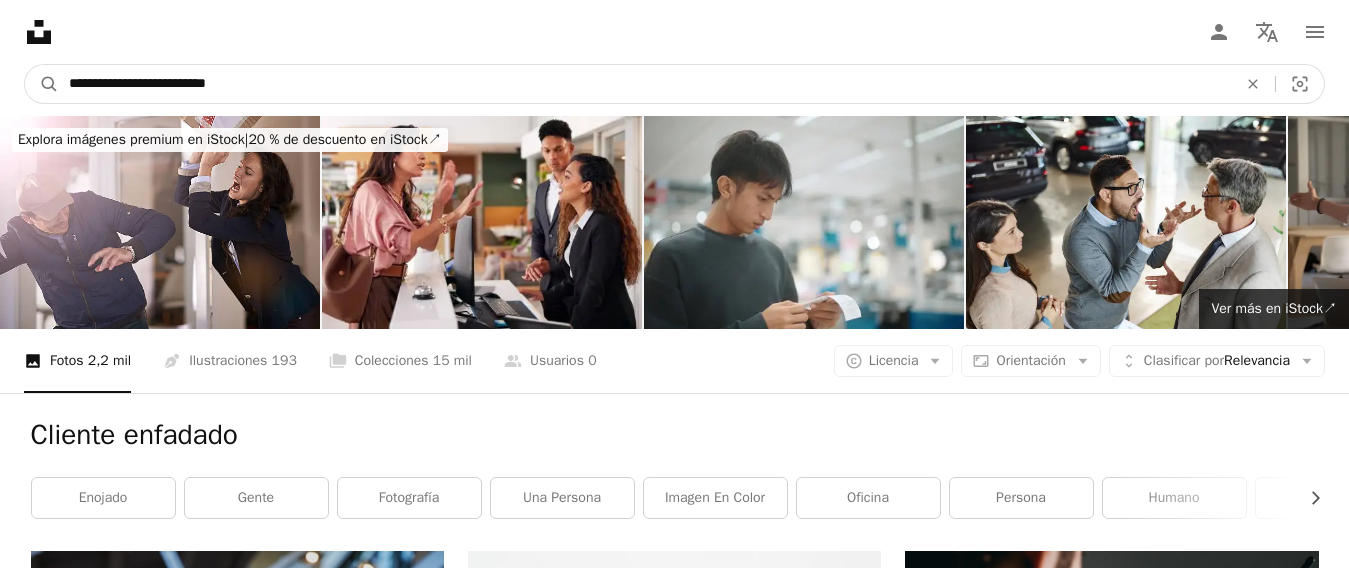 type on "**********" 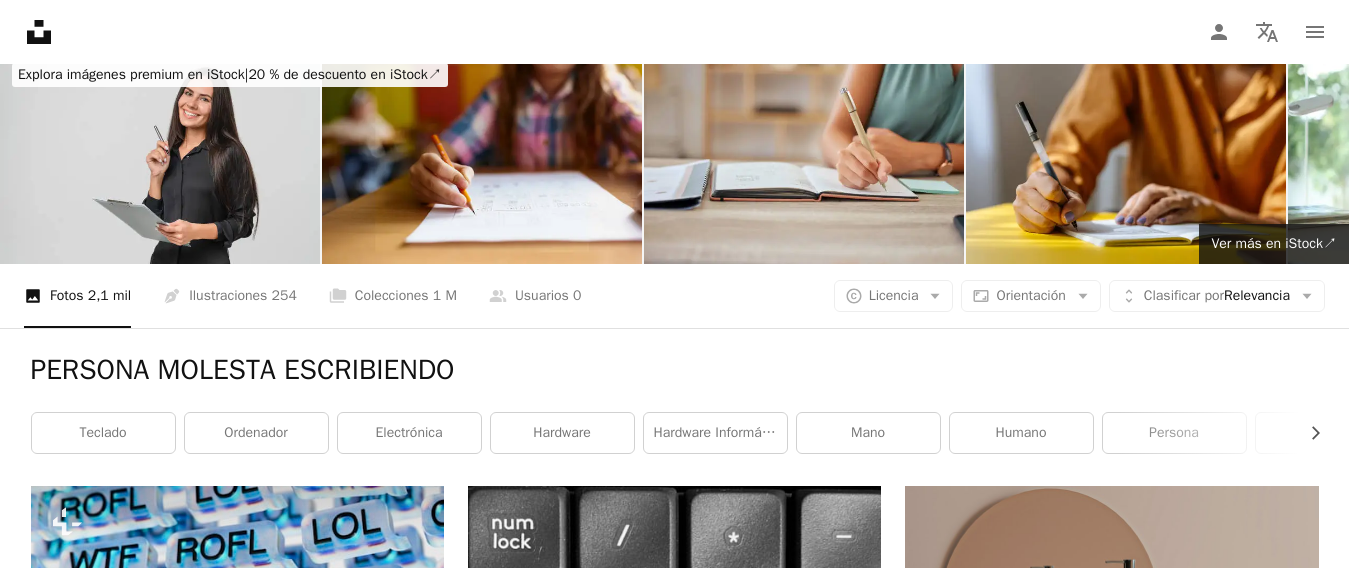 scroll, scrollTop: 0, scrollLeft: 0, axis: both 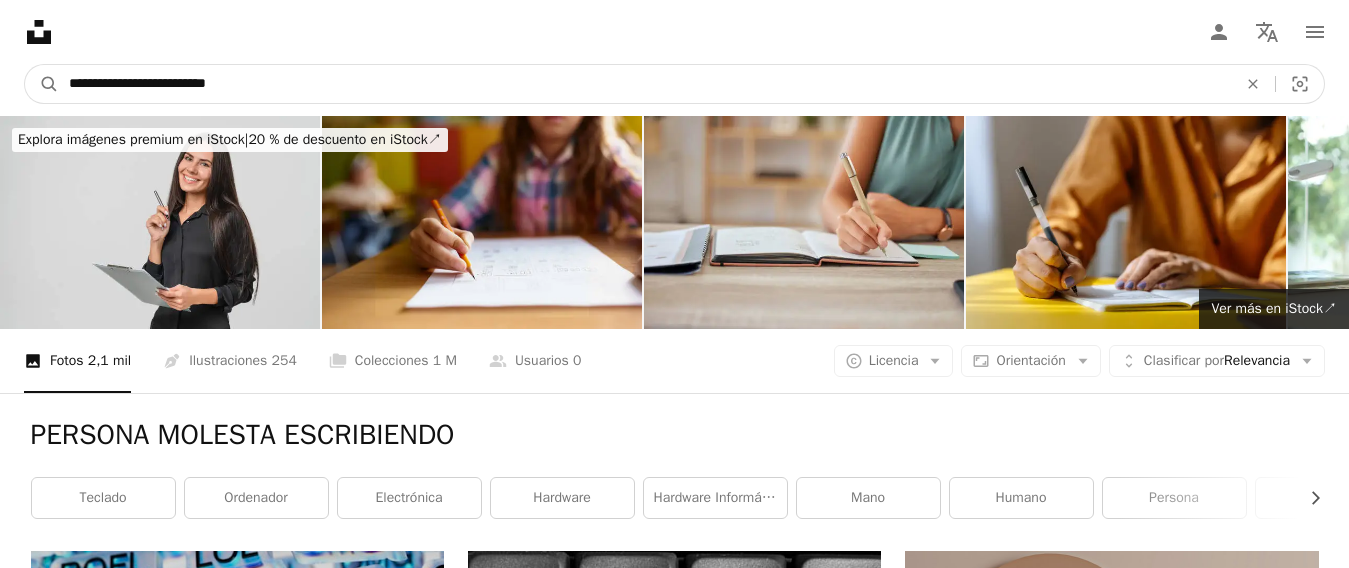 drag, startPoint x: 334, startPoint y: 85, endPoint x: 209, endPoint y: 84, distance: 125.004 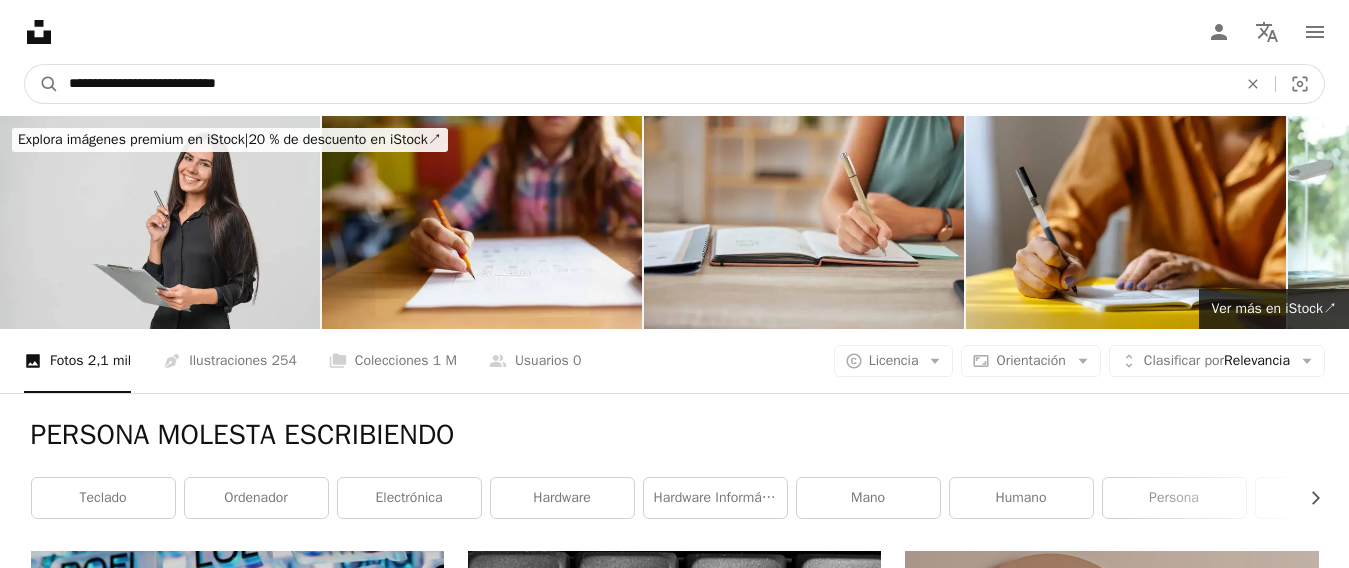 type on "**********" 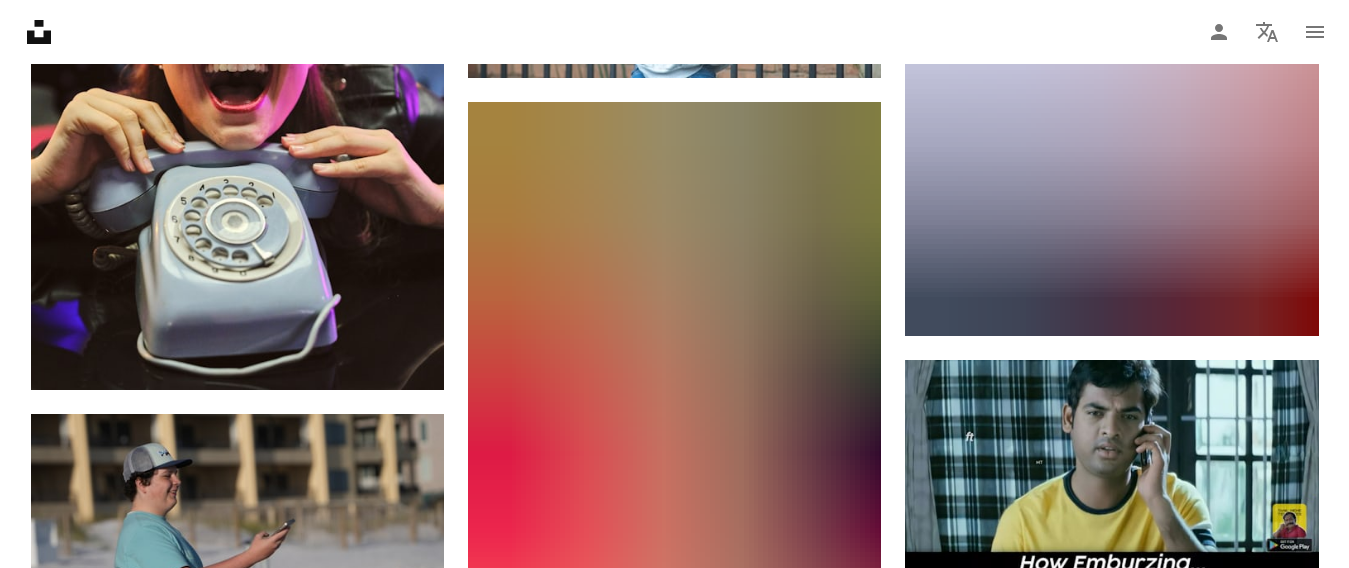 scroll, scrollTop: 2402, scrollLeft: 0, axis: vertical 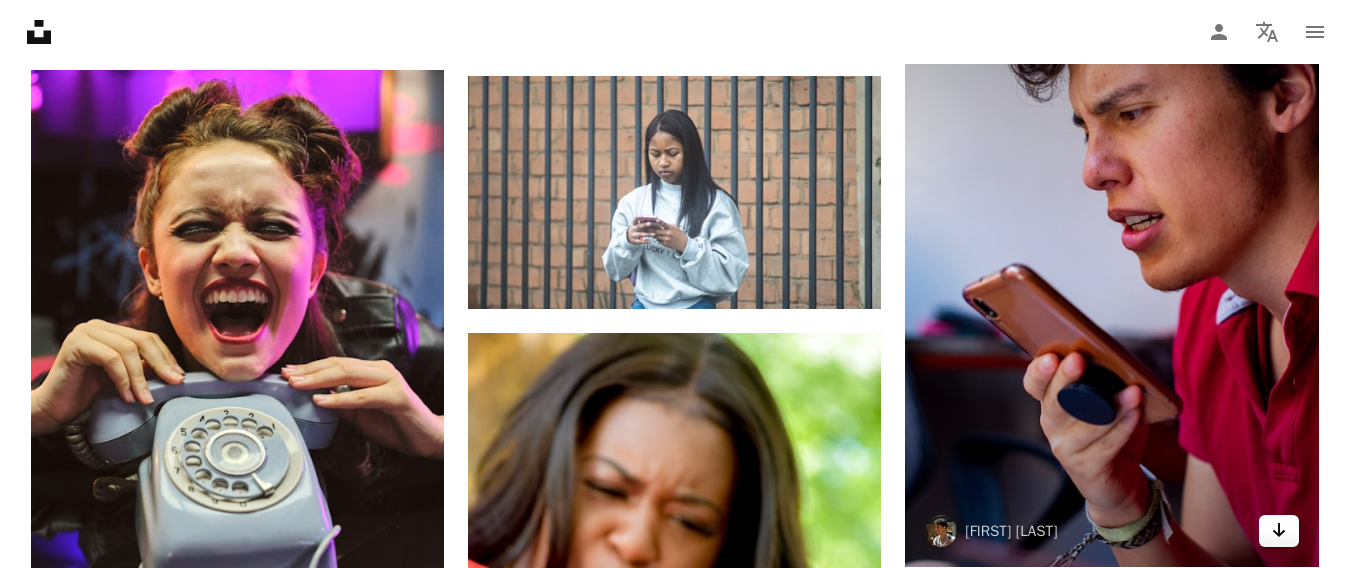 click on "Arrow pointing down" at bounding box center [1279, 531] 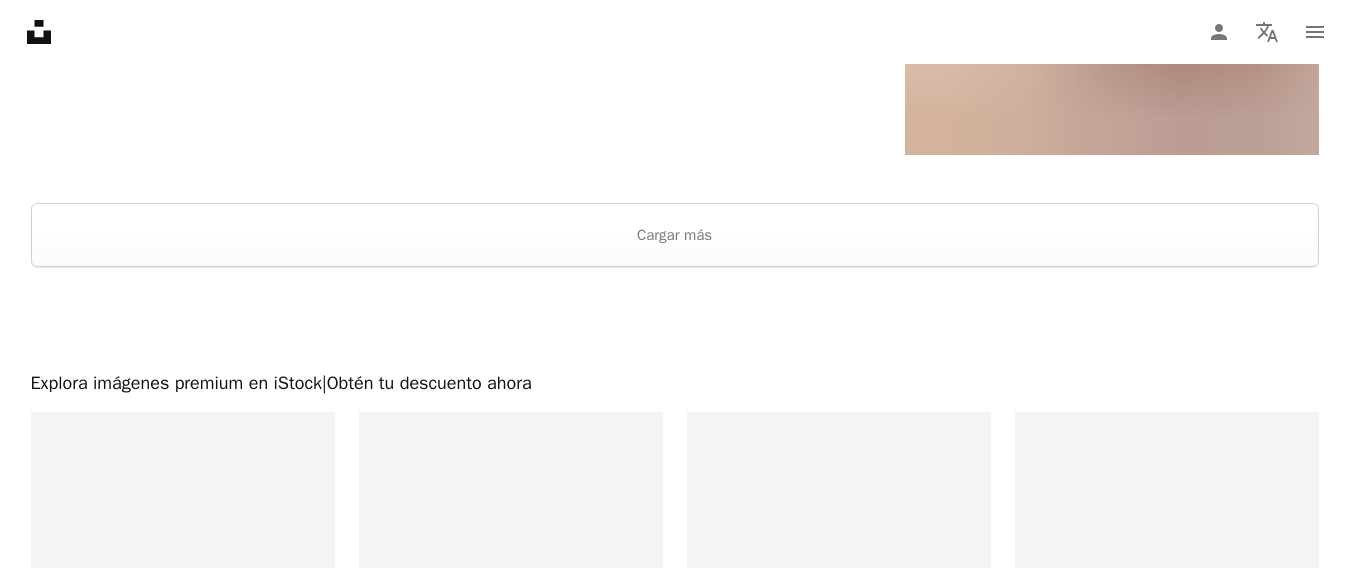scroll, scrollTop: 4231, scrollLeft: 0, axis: vertical 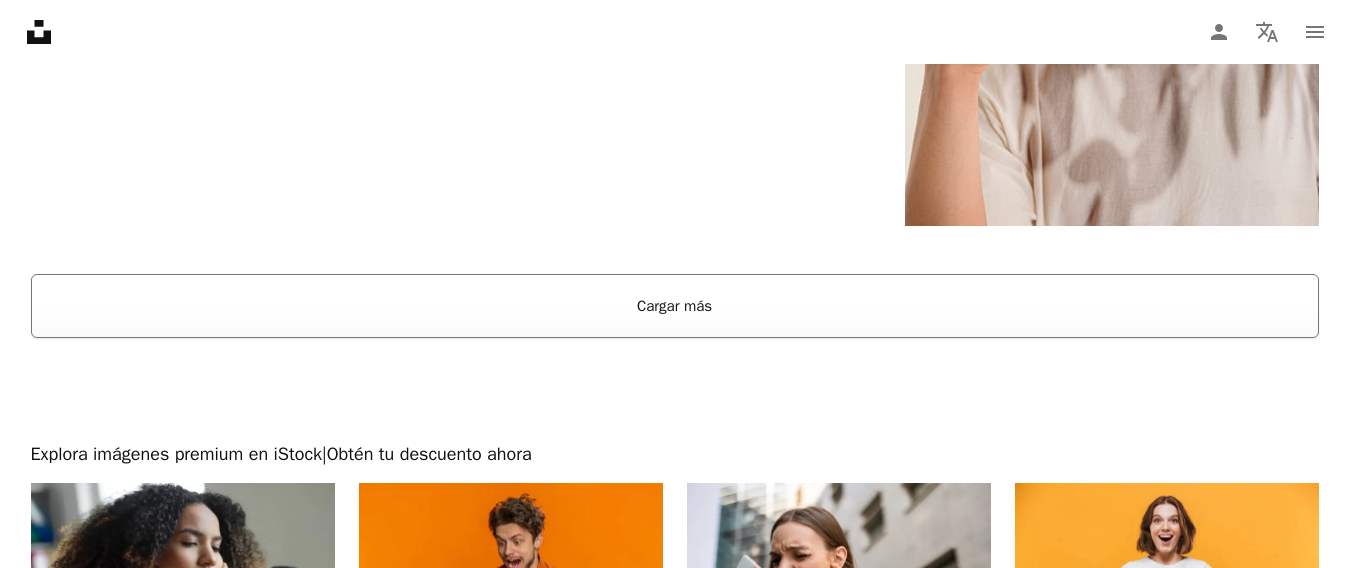 click on "Cargar más" at bounding box center (675, 306) 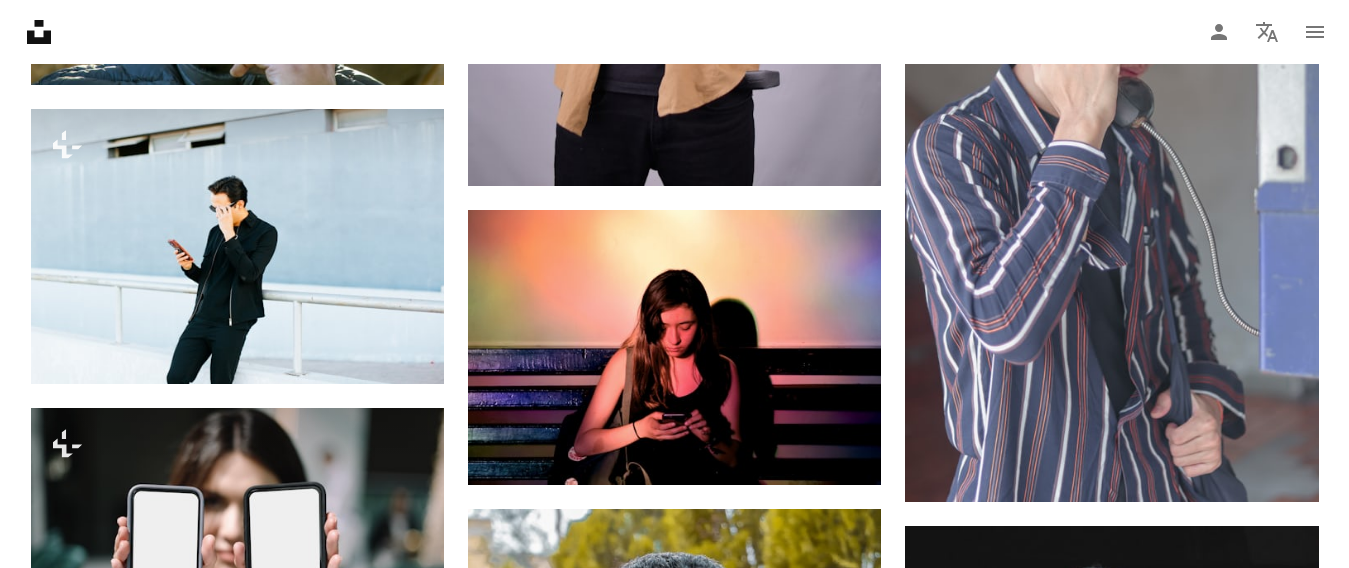 scroll, scrollTop: 6934, scrollLeft: 0, axis: vertical 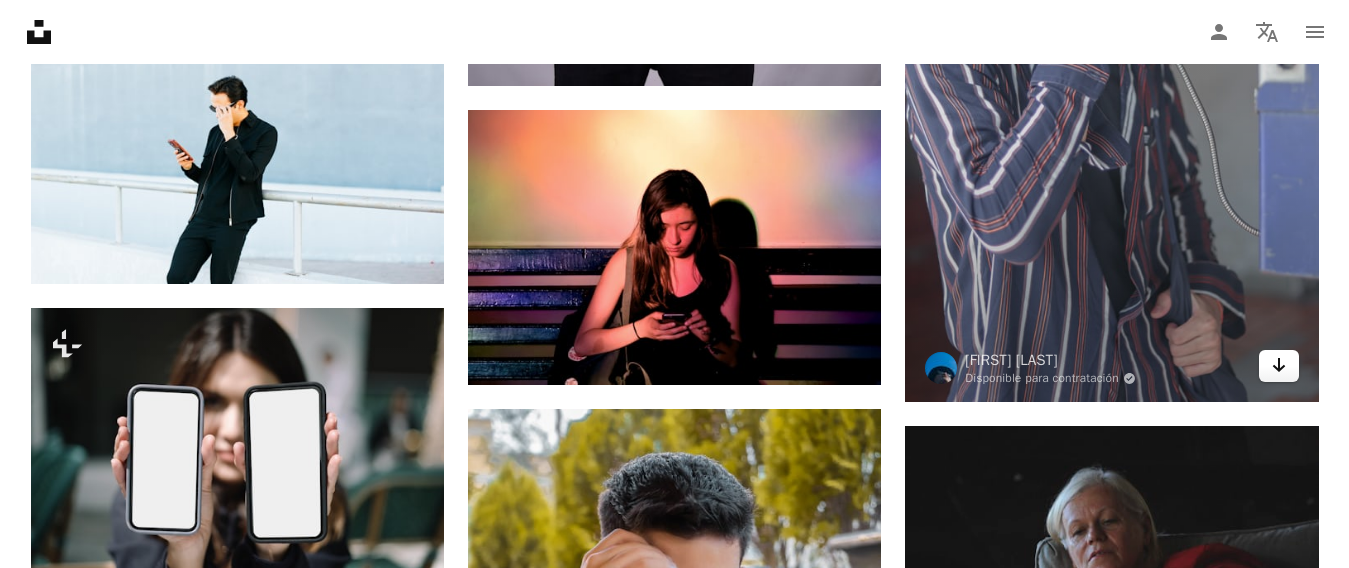 click on "Arrow pointing down" at bounding box center [1279, 366] 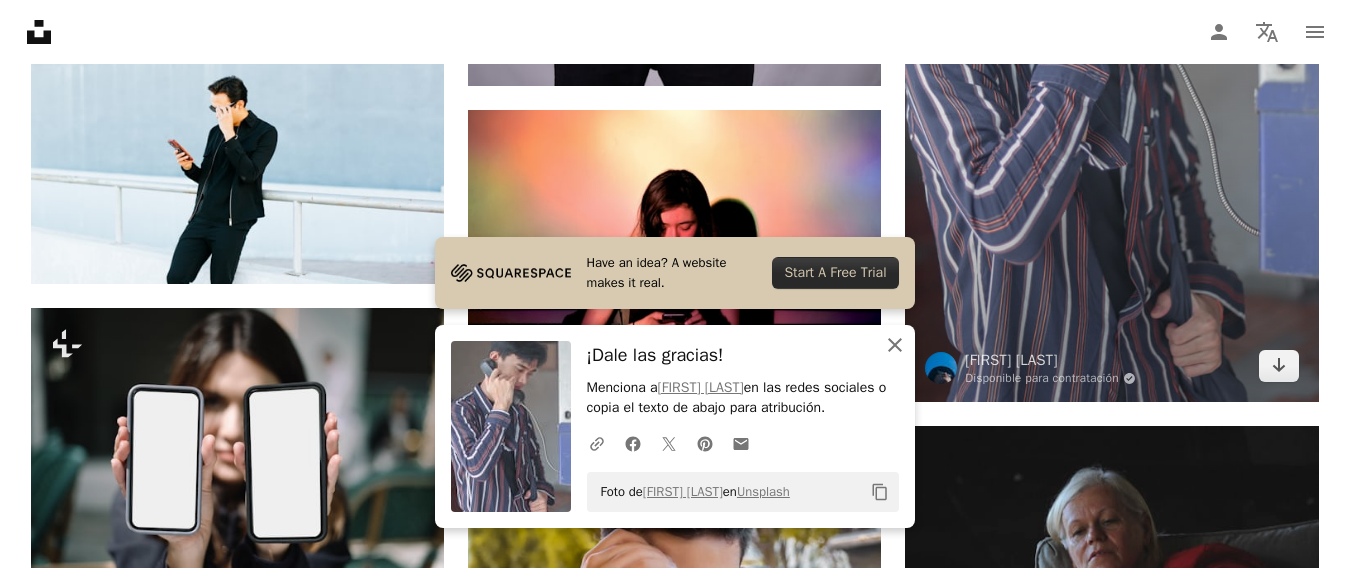 drag, startPoint x: 894, startPoint y: 343, endPoint x: 958, endPoint y: 344, distance: 64.00781 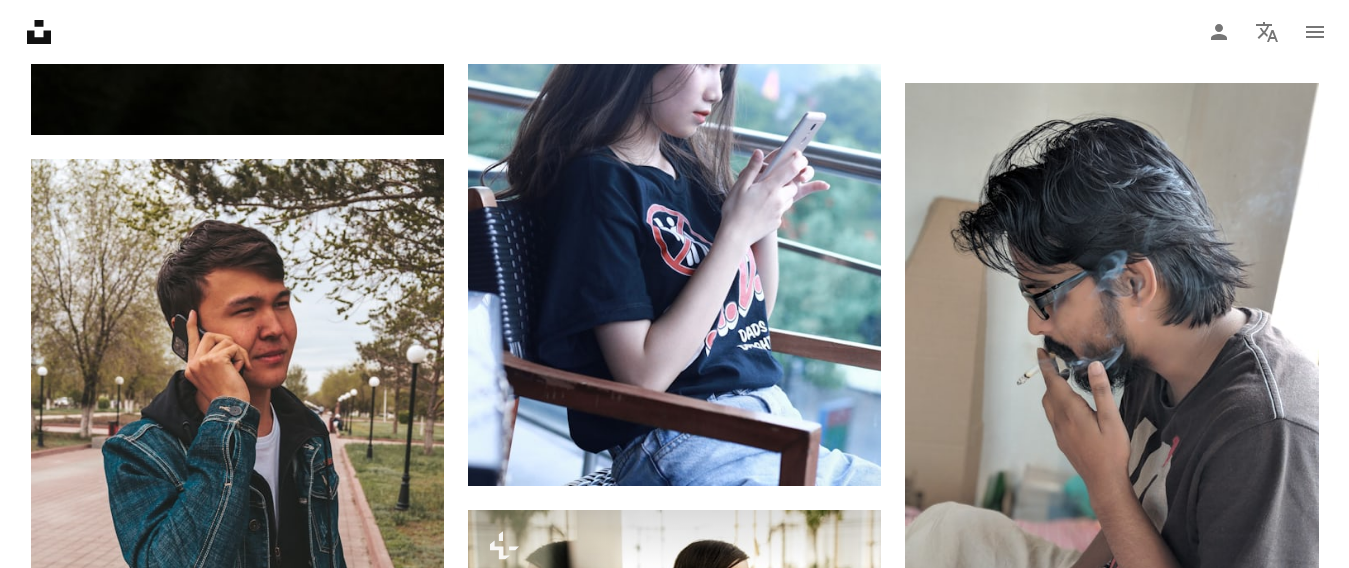 scroll, scrollTop: 13216, scrollLeft: 0, axis: vertical 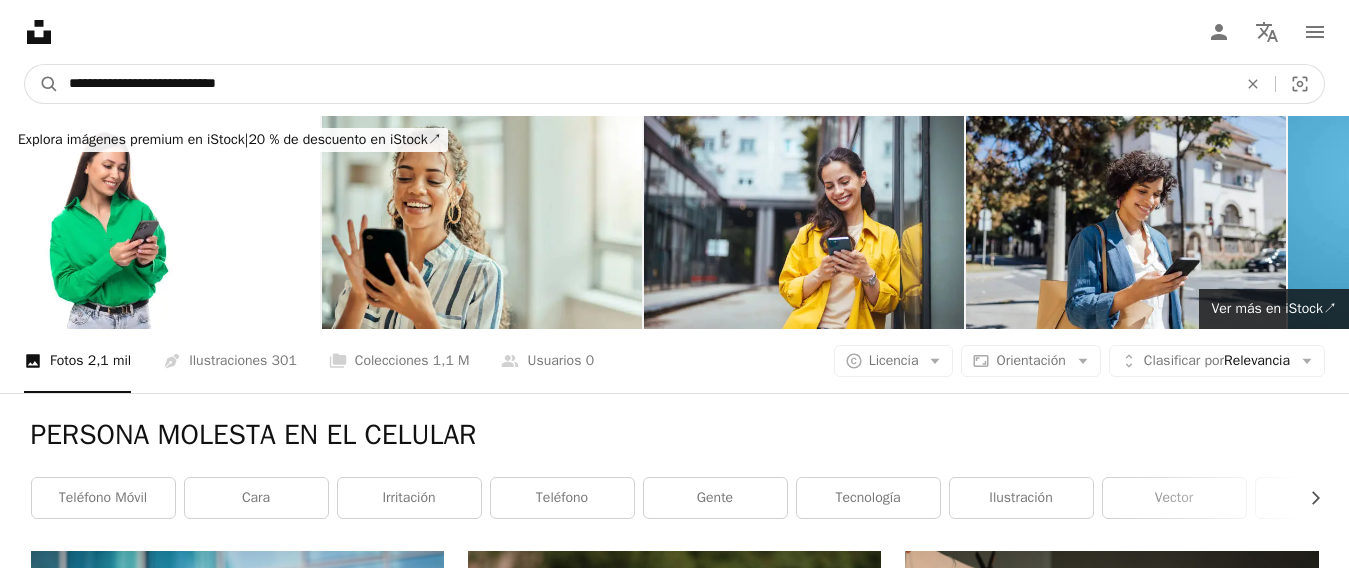 click on "**********" at bounding box center (645, 84) 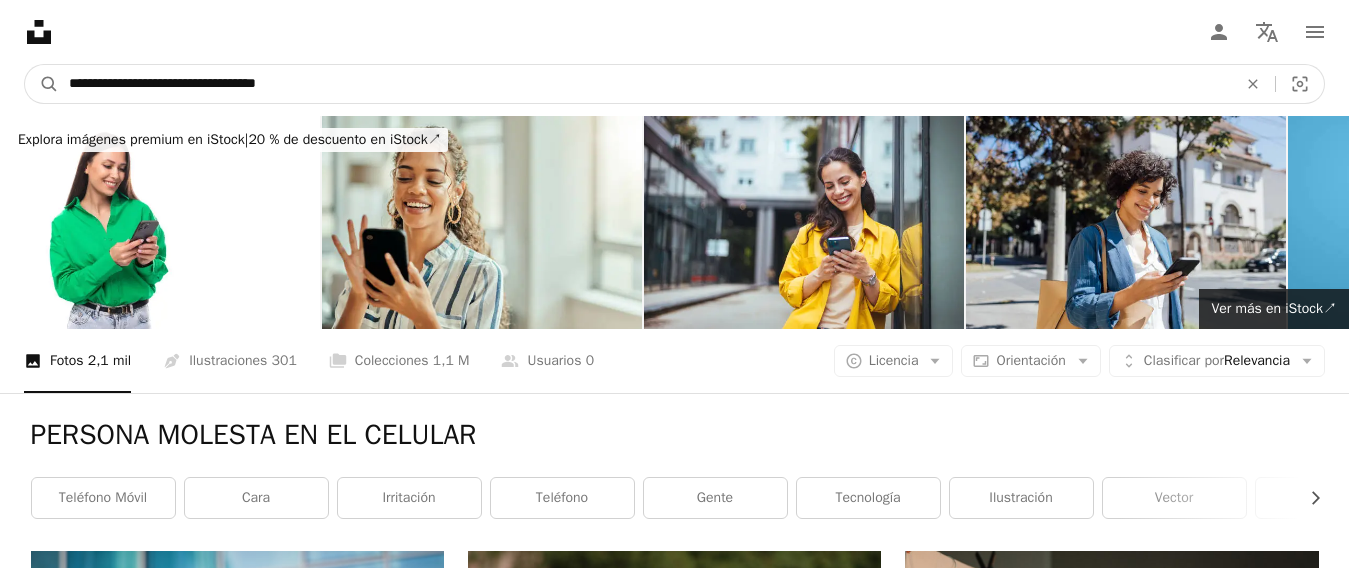 type on "**********" 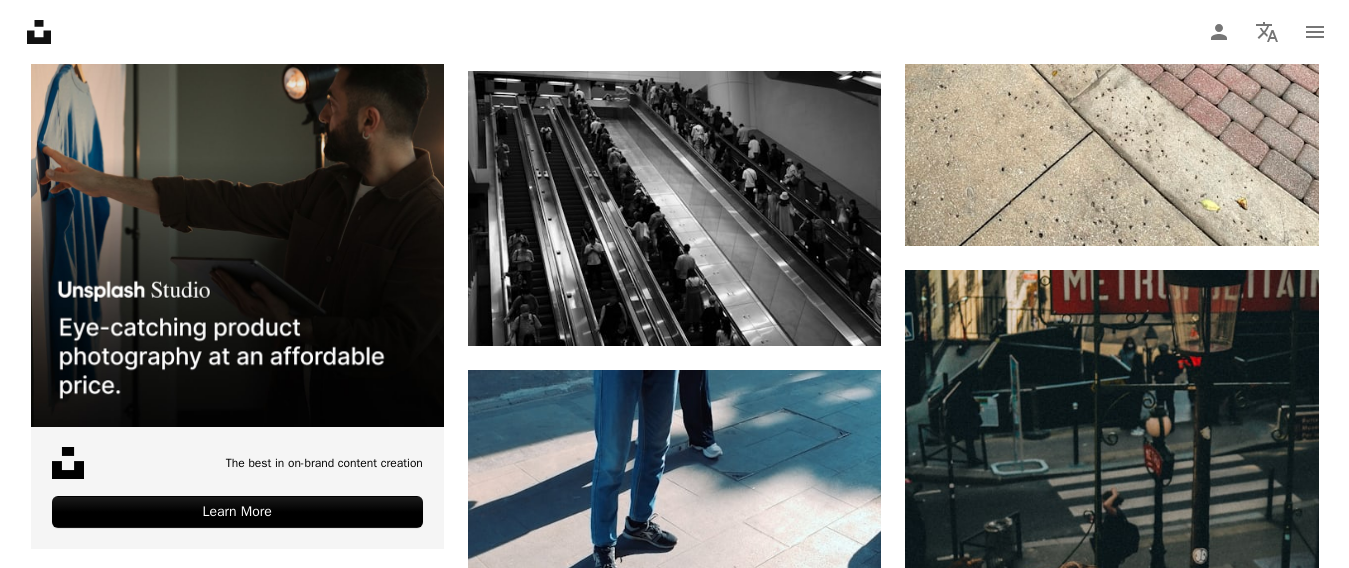 scroll, scrollTop: 0, scrollLeft: 0, axis: both 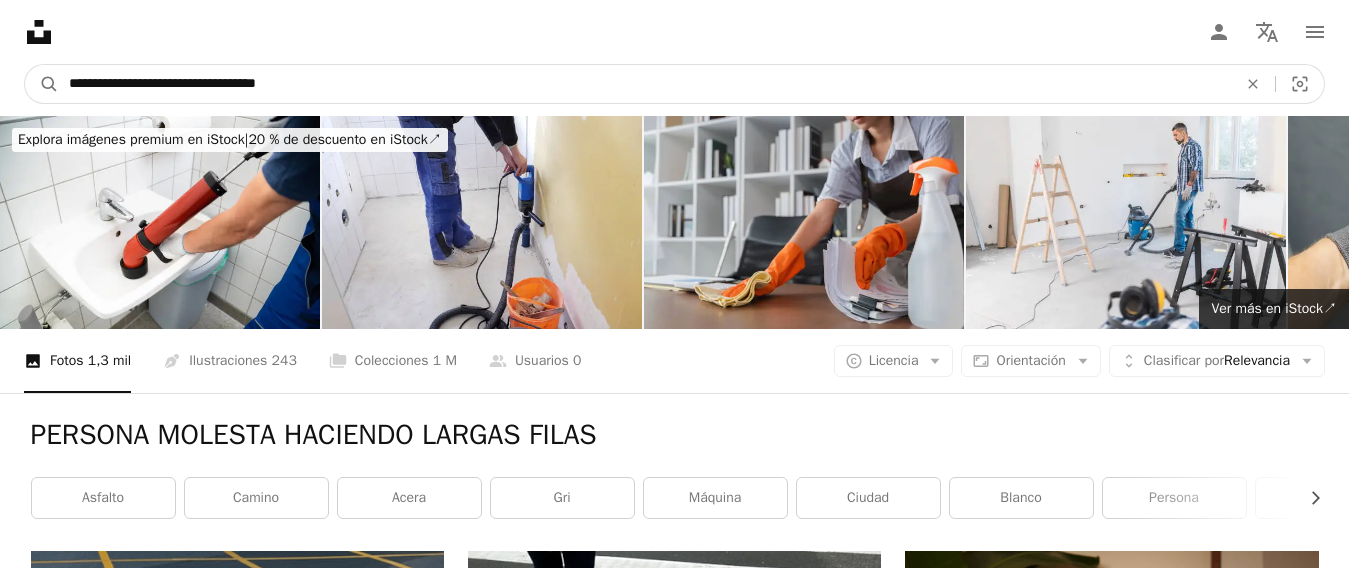 click on "**********" at bounding box center [645, 84] 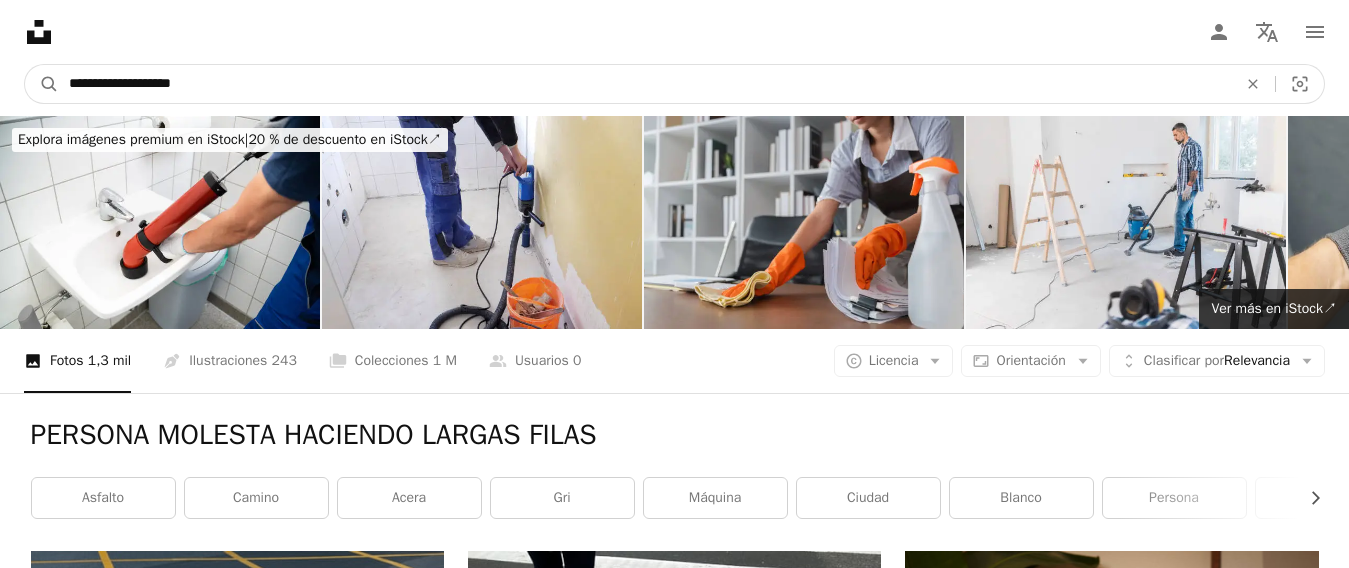 type on "**********" 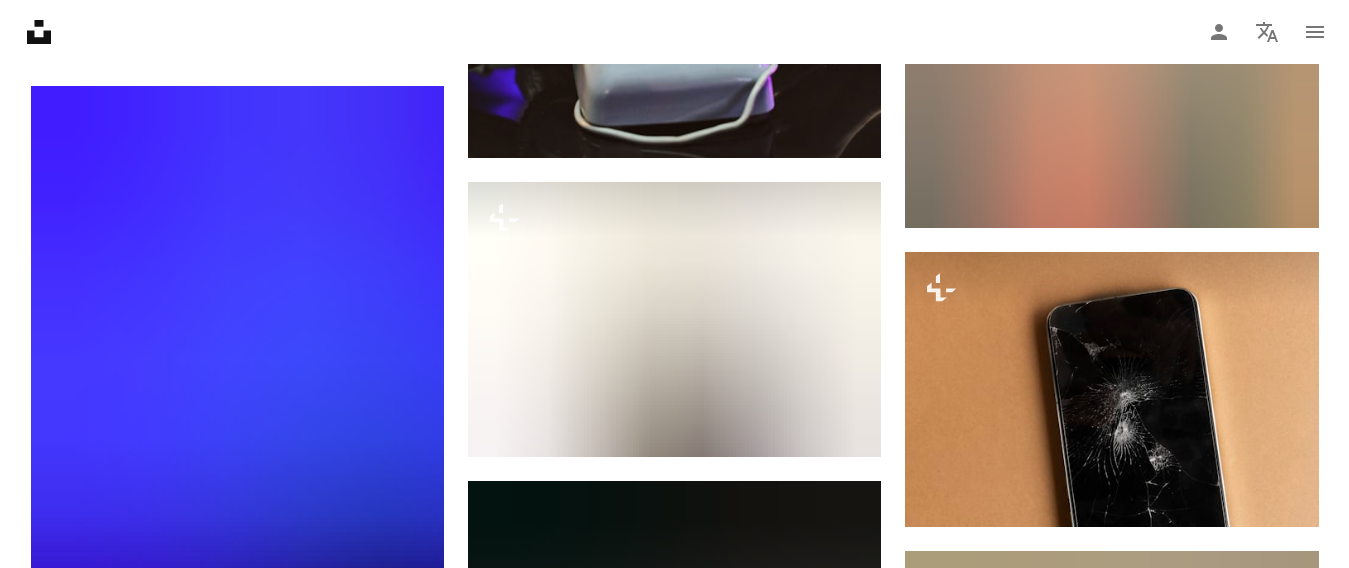 scroll, scrollTop: 1871, scrollLeft: 0, axis: vertical 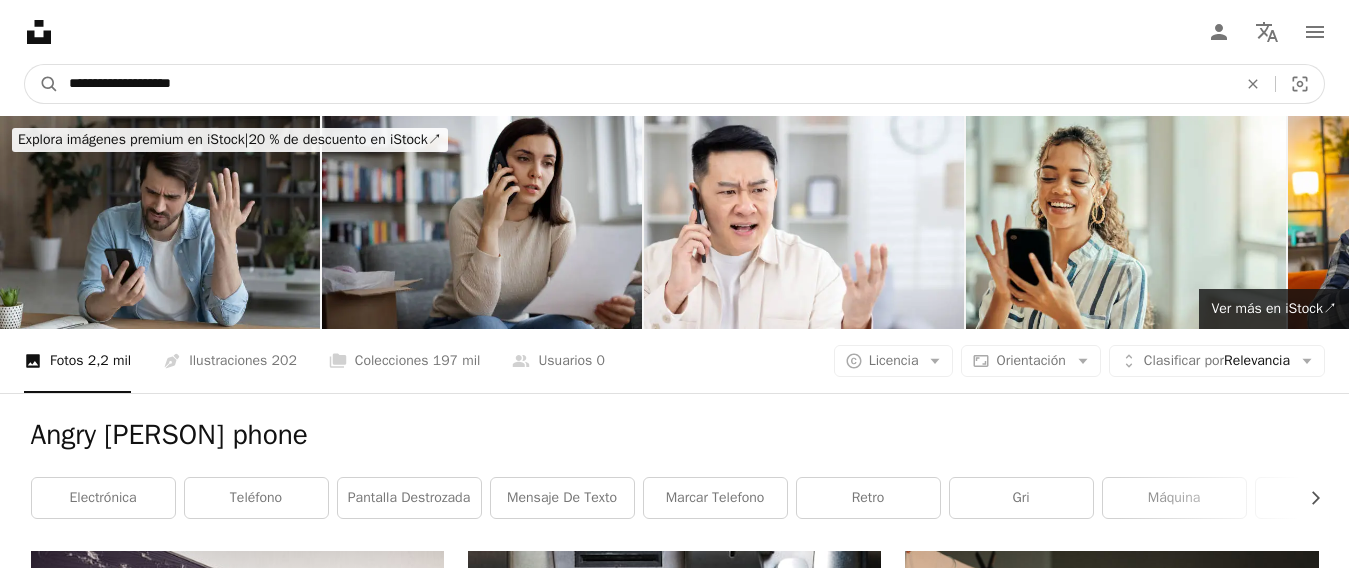 click on "**********" at bounding box center (645, 84) 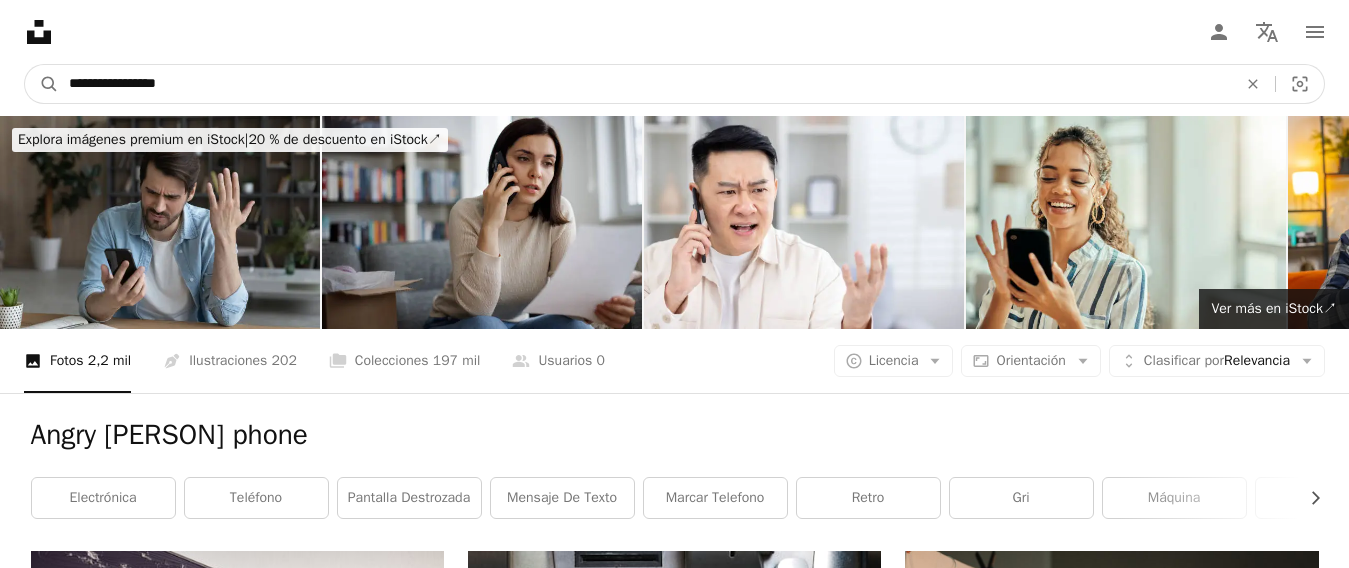 type on "**********" 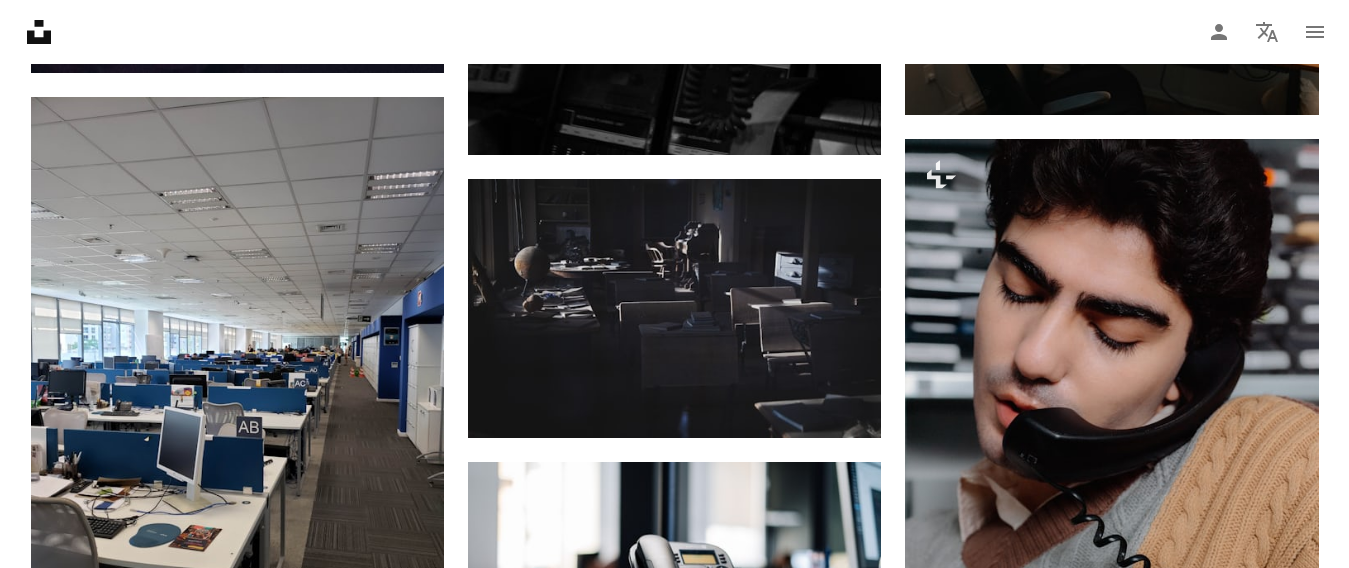 scroll, scrollTop: 4089, scrollLeft: 0, axis: vertical 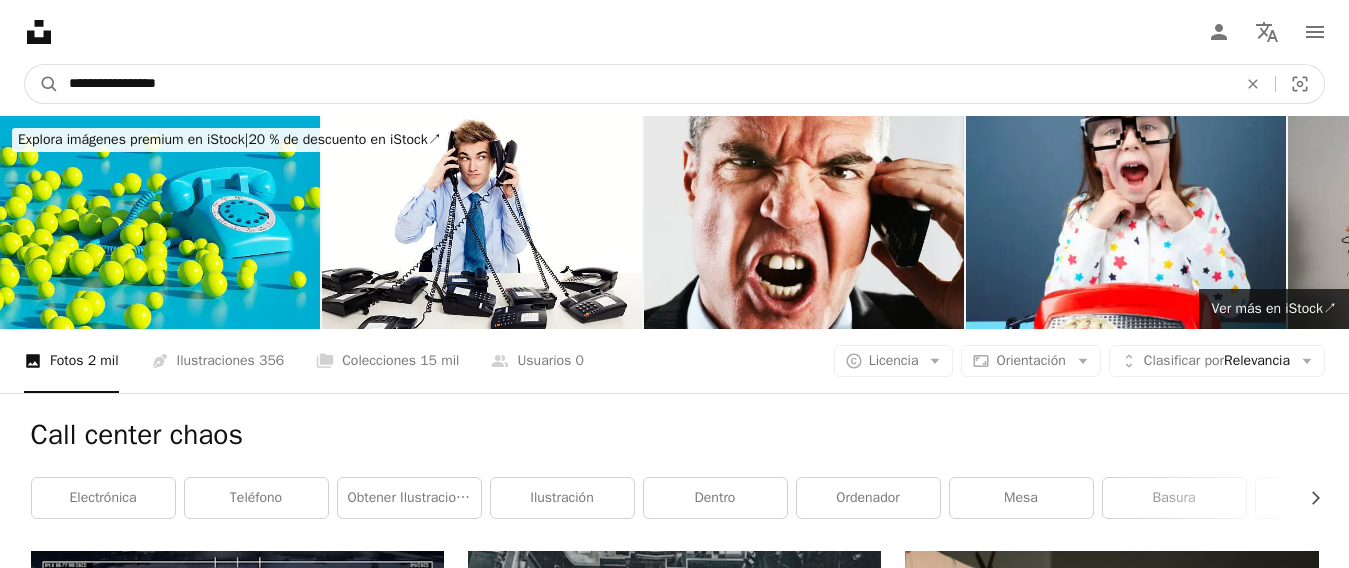 click on "**********" at bounding box center [645, 84] 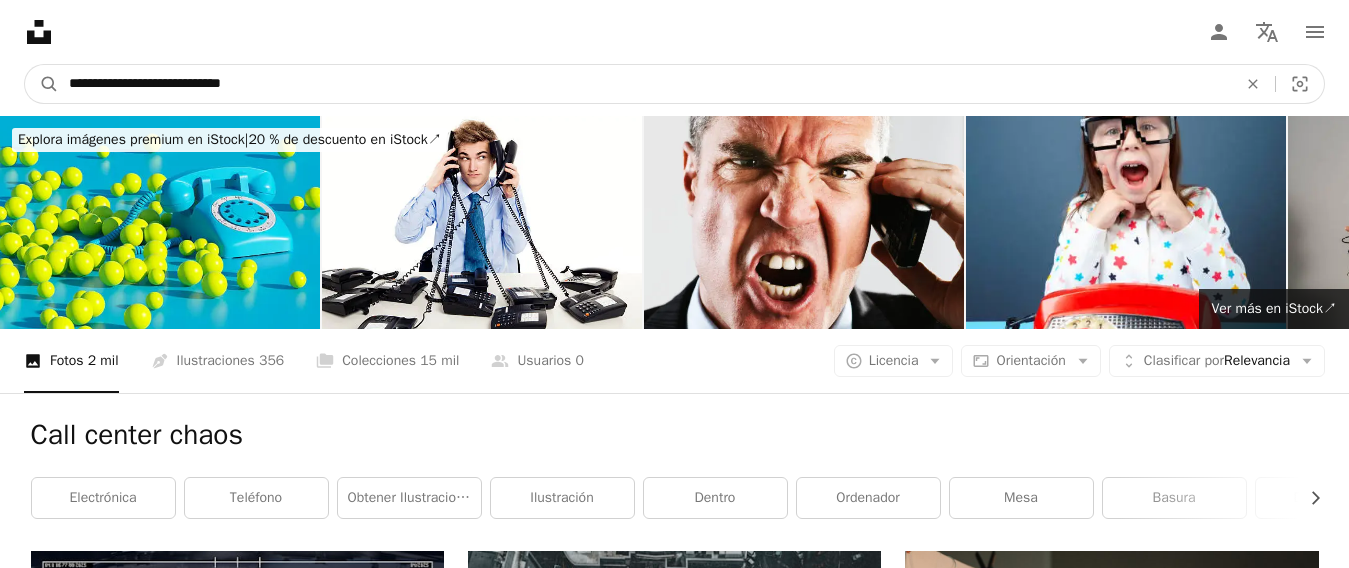 type on "**********" 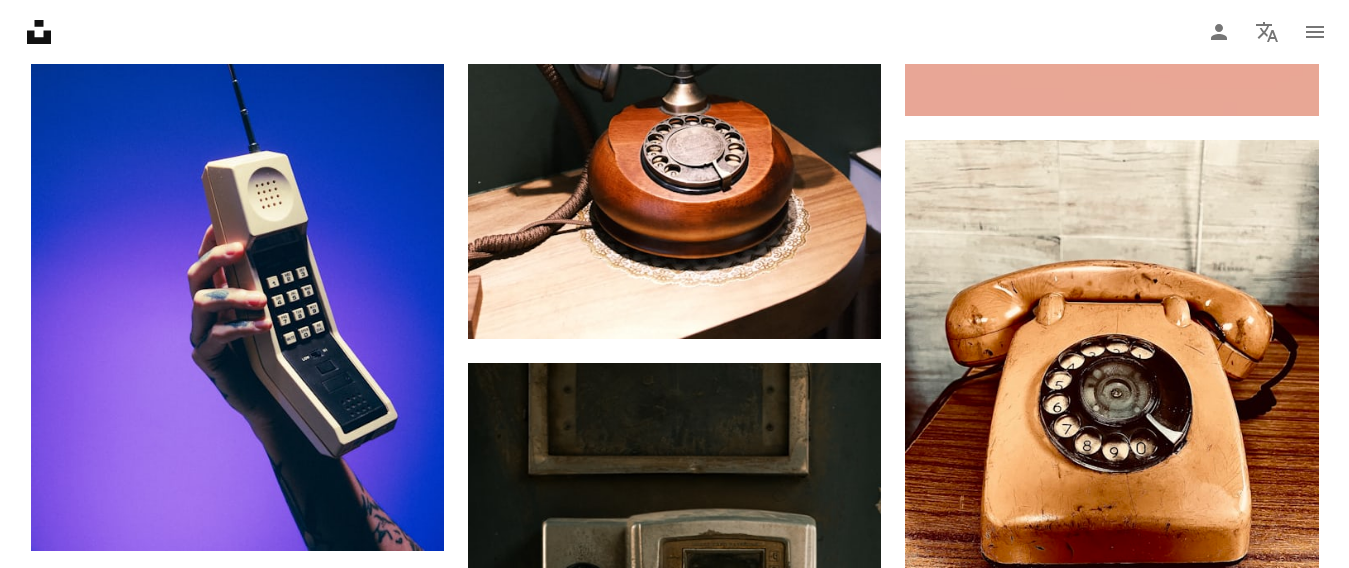 scroll, scrollTop: 3422, scrollLeft: 0, axis: vertical 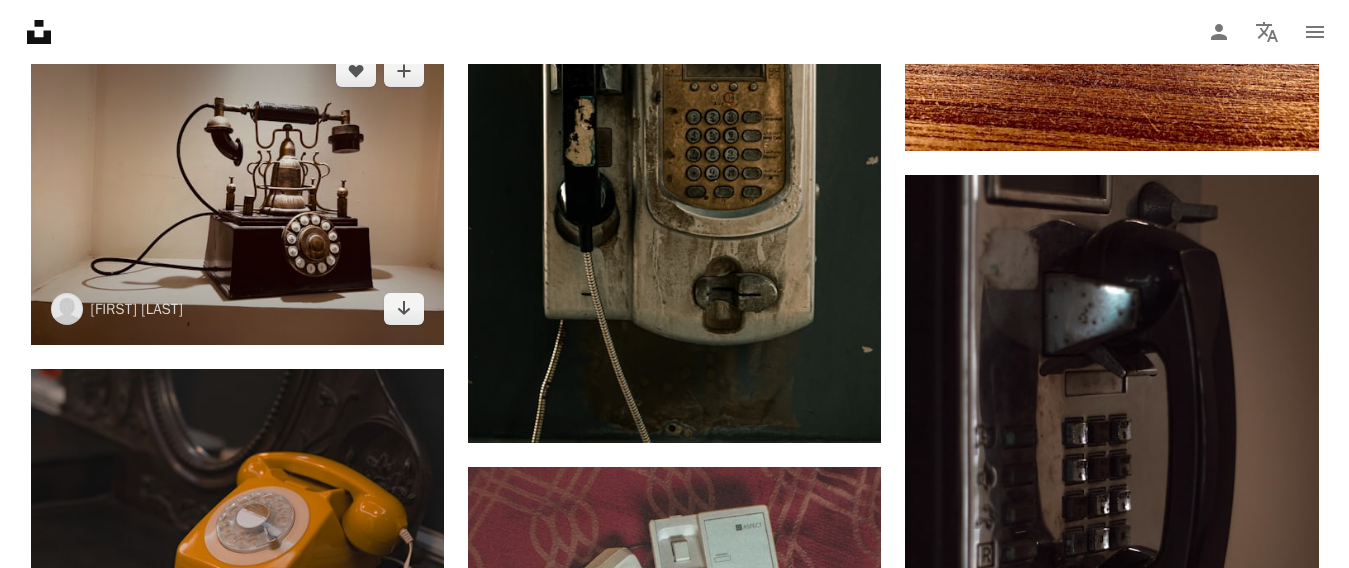 click at bounding box center [237, 190] 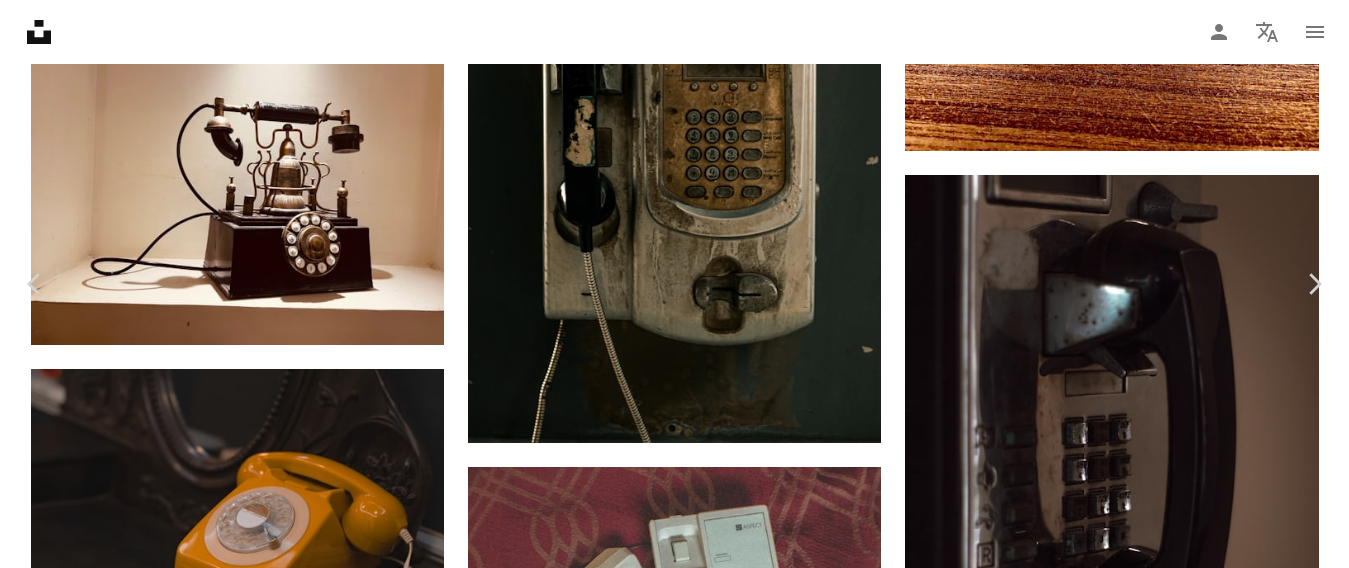 click on "Descargar gratis" at bounding box center (1143, 7795) 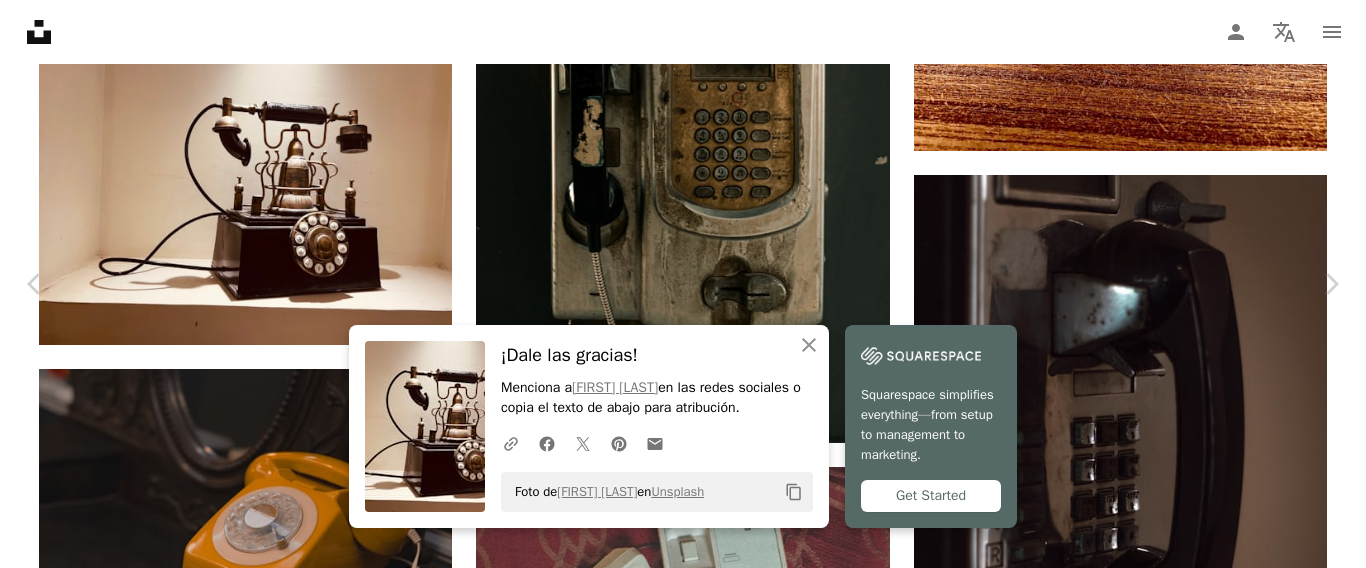 click on "**********" at bounding box center (683, 1870) 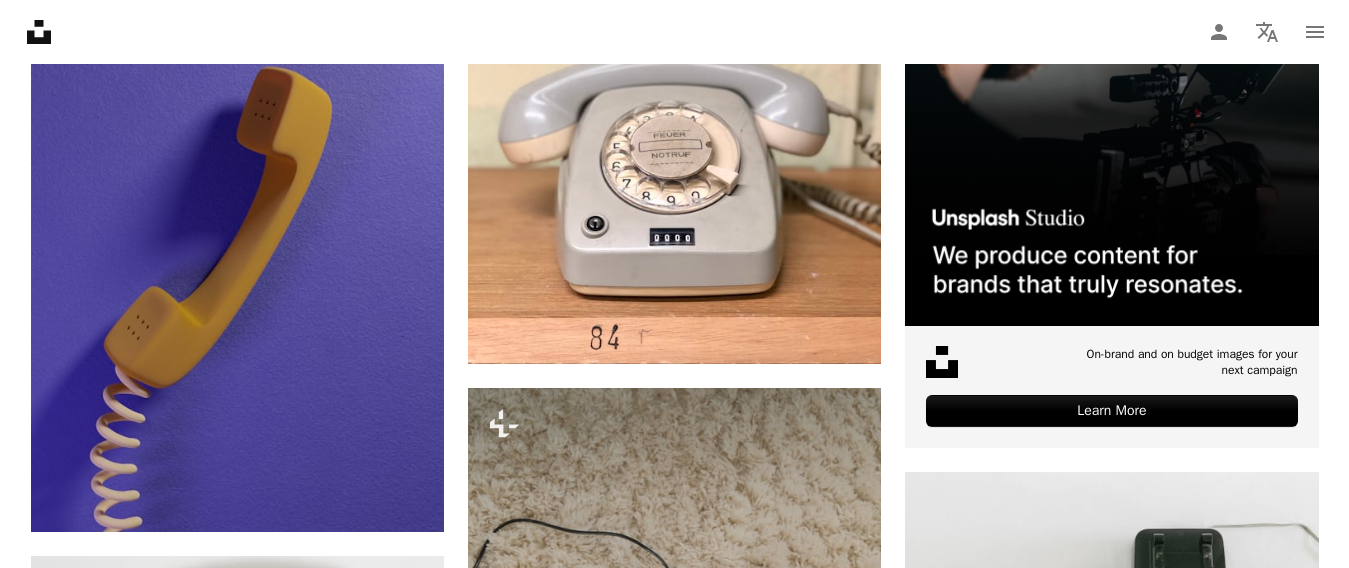 scroll, scrollTop: 0, scrollLeft: 0, axis: both 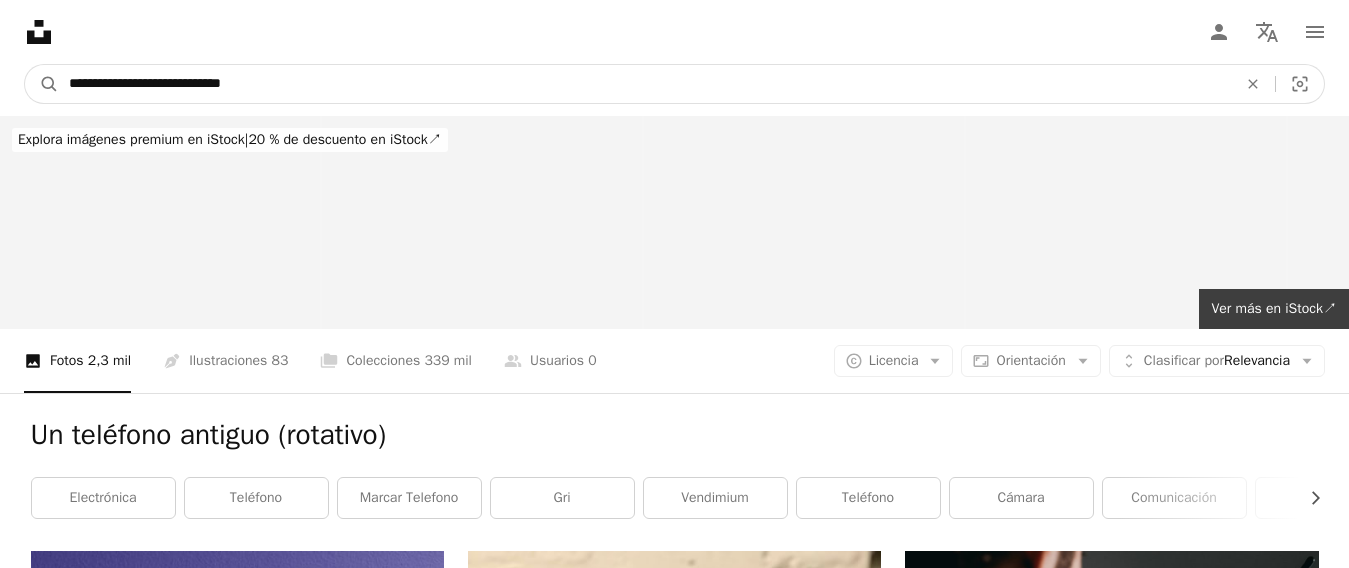 click on "**********" at bounding box center [645, 84] 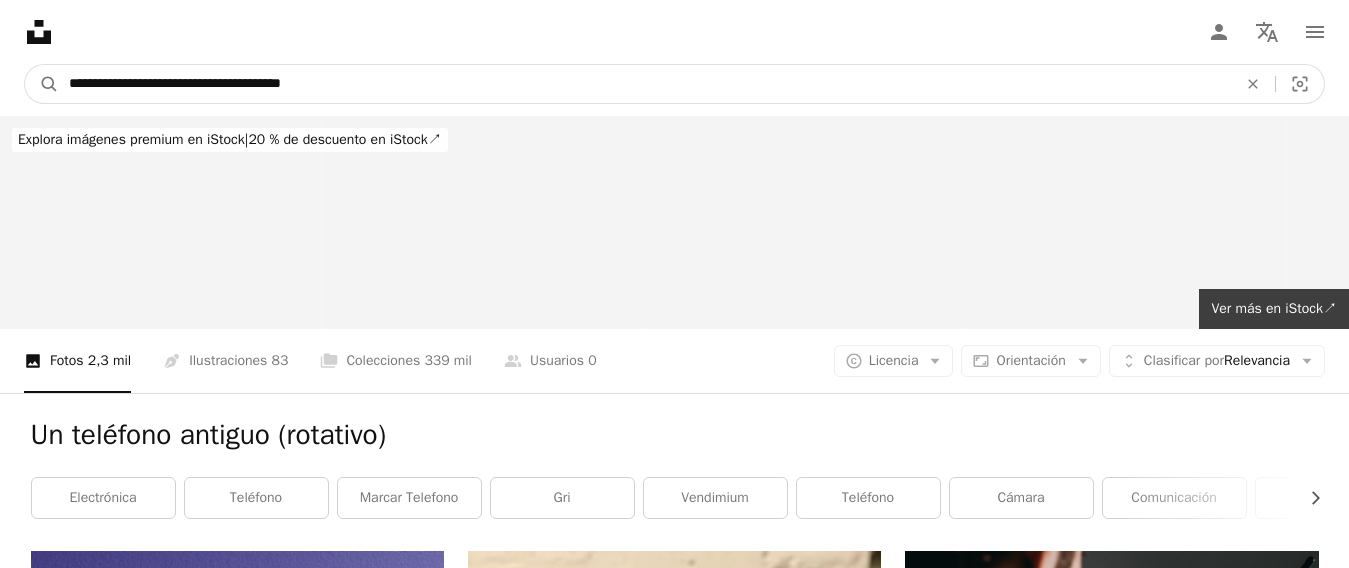 type on "**********" 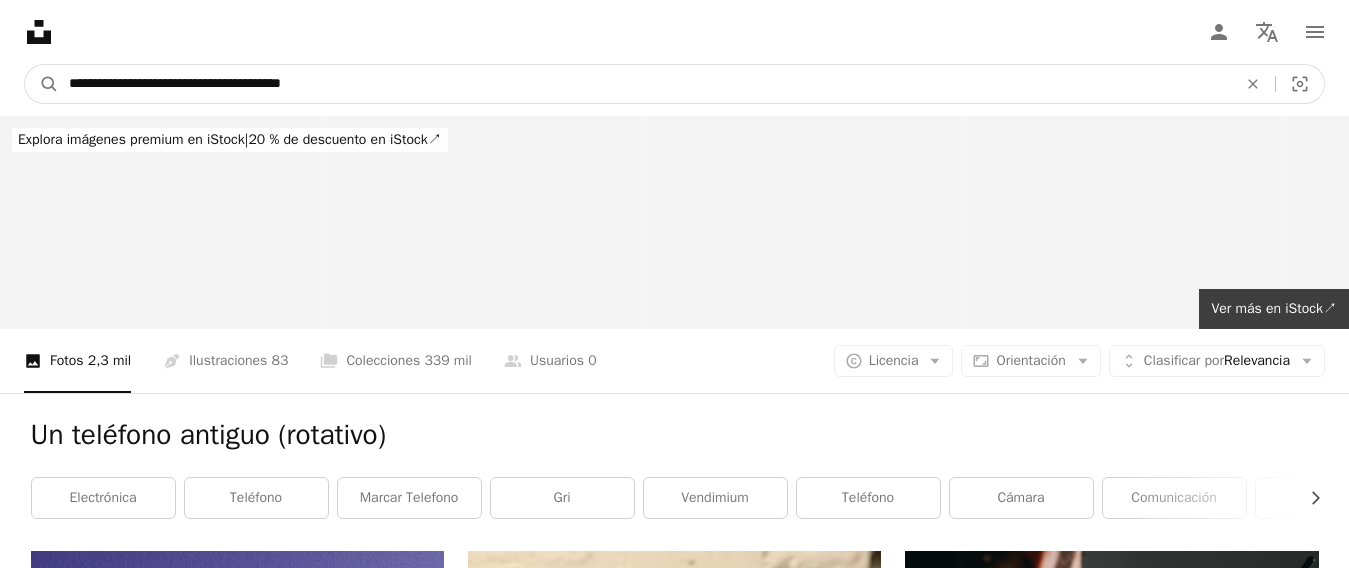 click on "A magnifying glass" at bounding box center (42, 84) 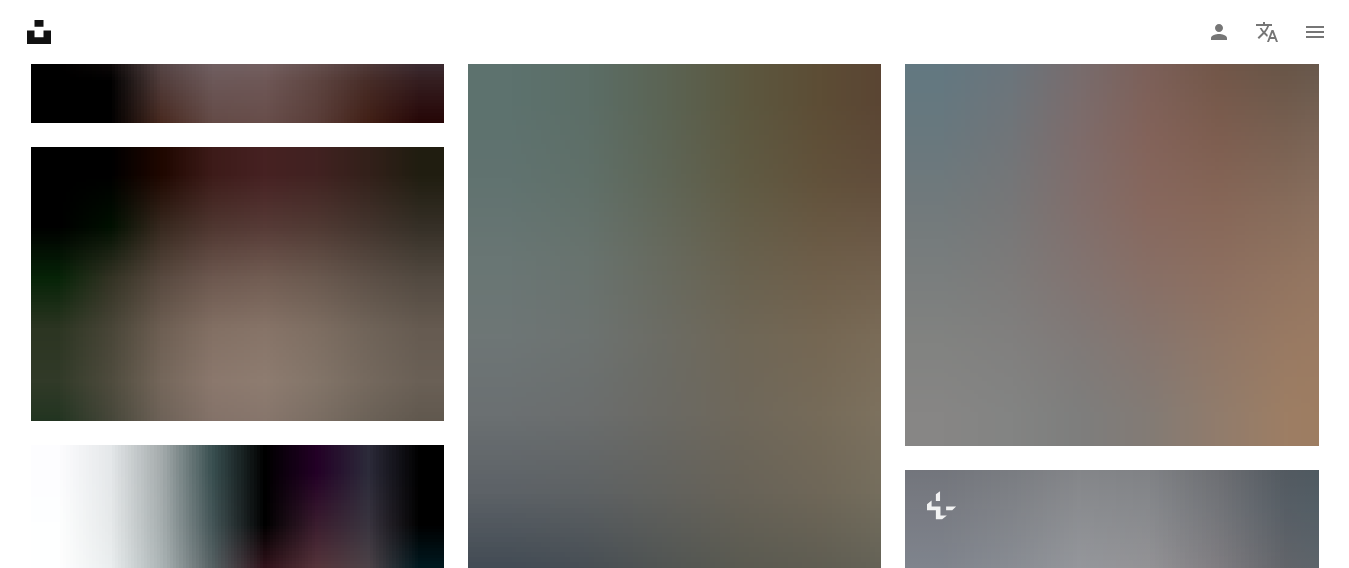 scroll, scrollTop: 1571, scrollLeft: 0, axis: vertical 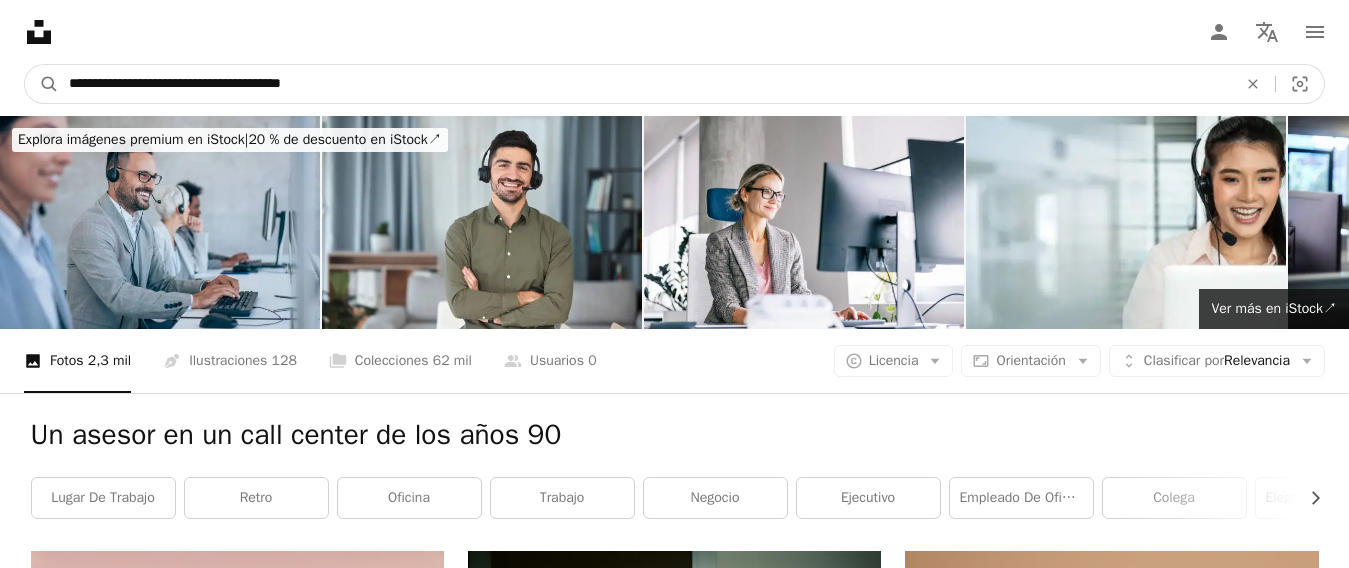 click on "**********" at bounding box center [645, 84] 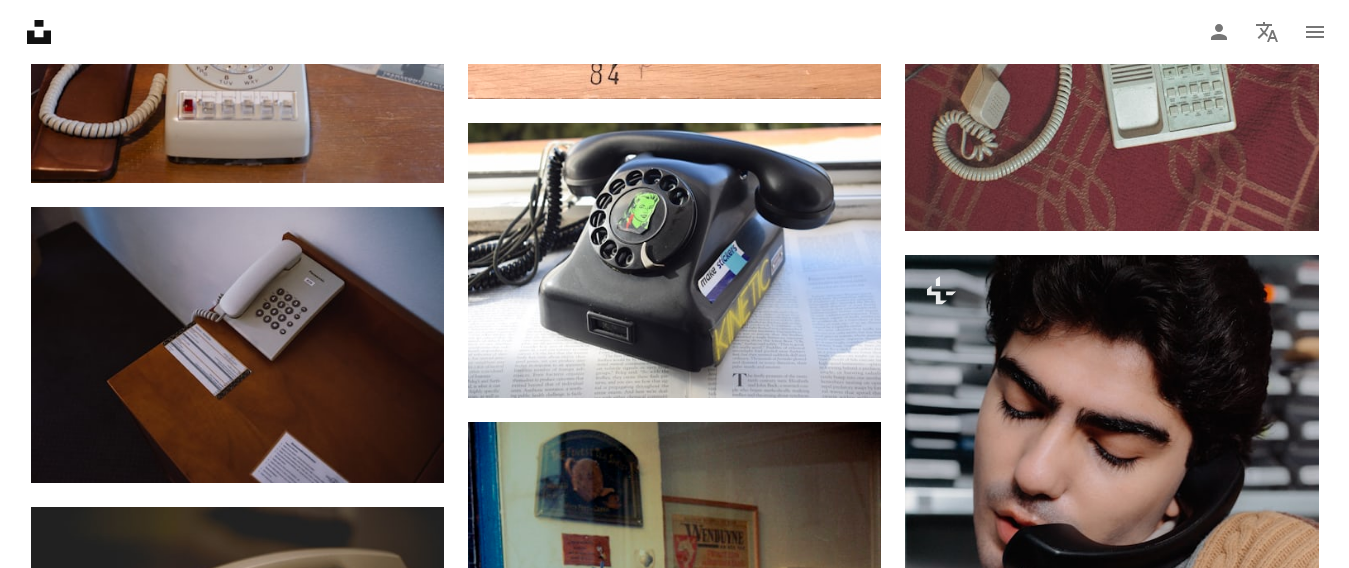 scroll, scrollTop: 0, scrollLeft: 0, axis: both 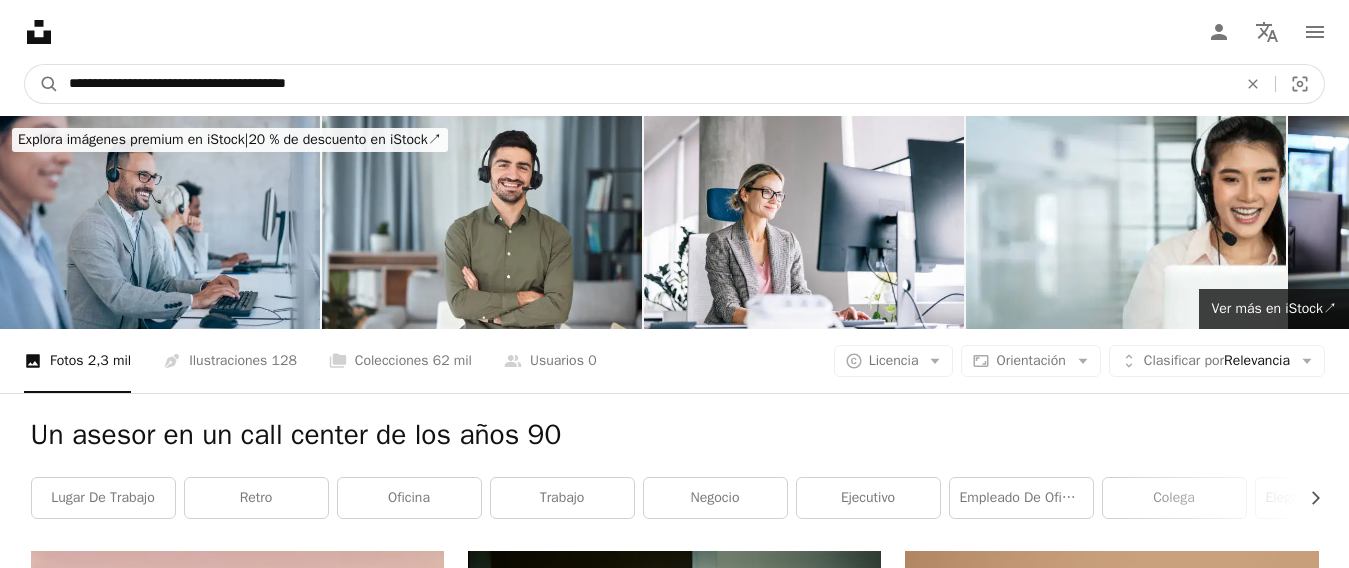 click on "**********" at bounding box center (645, 84) 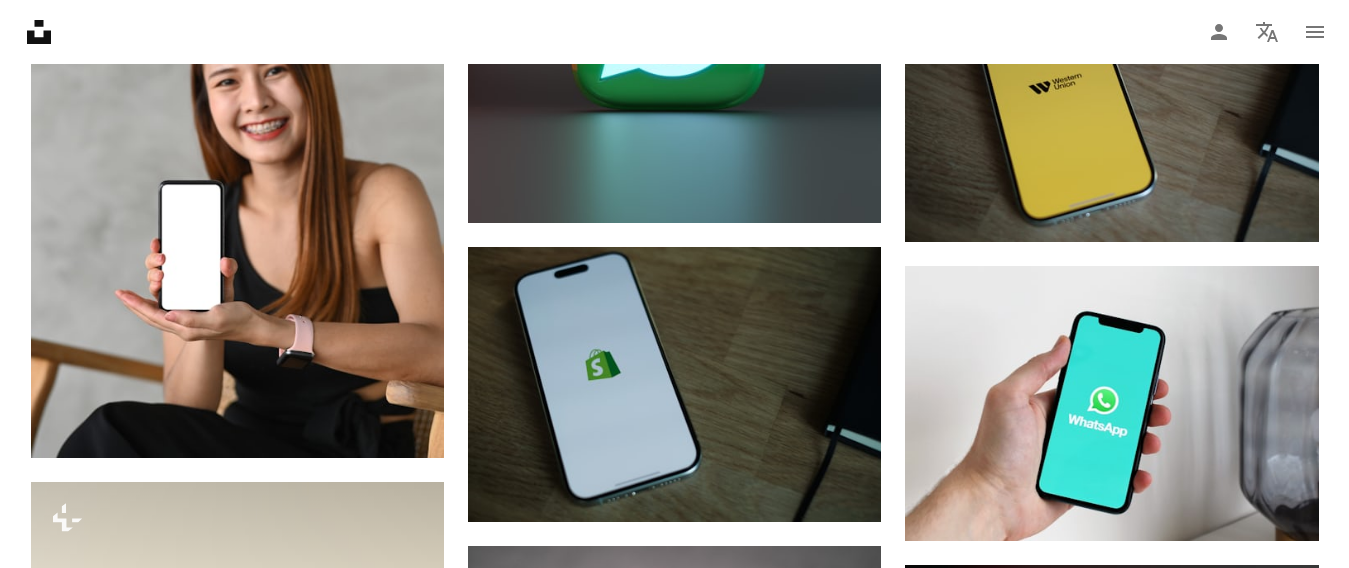 scroll, scrollTop: 2593, scrollLeft: 0, axis: vertical 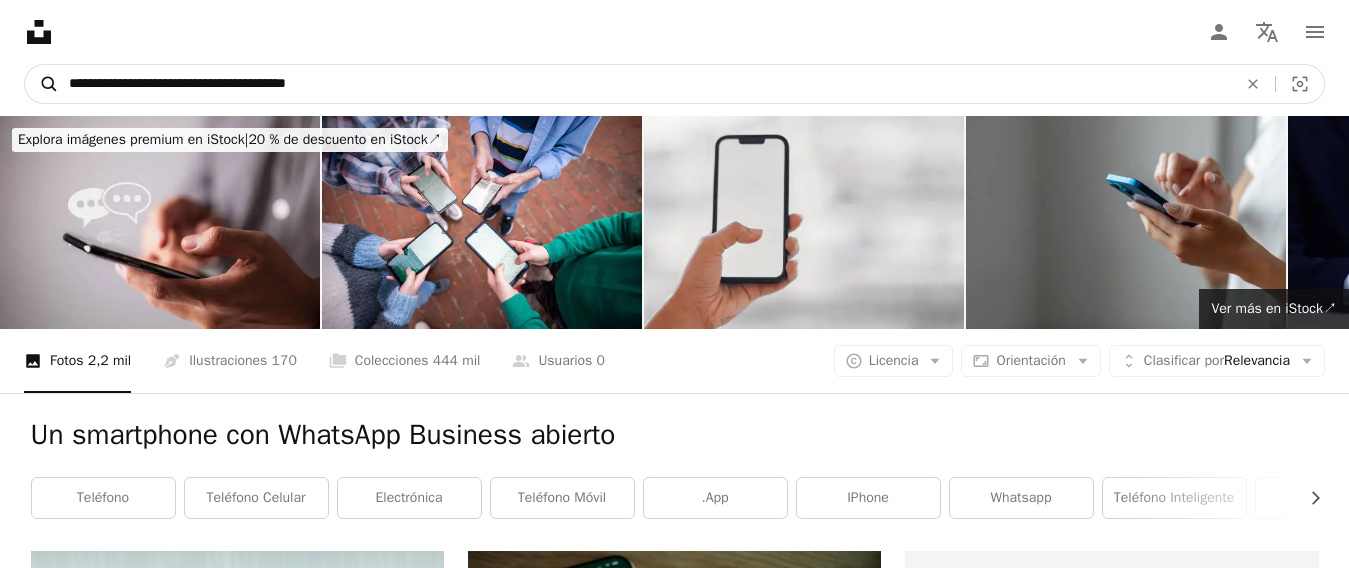 drag, startPoint x: 193, startPoint y: 88, endPoint x: 27, endPoint y: 79, distance: 166.24379 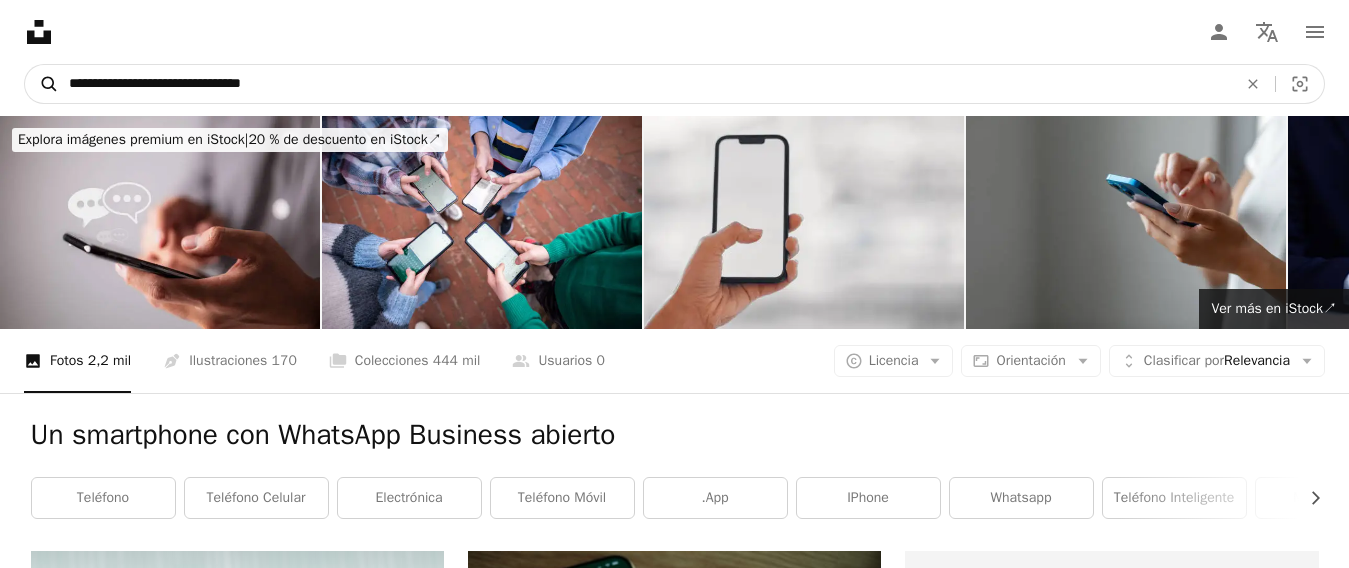 type on "**********" 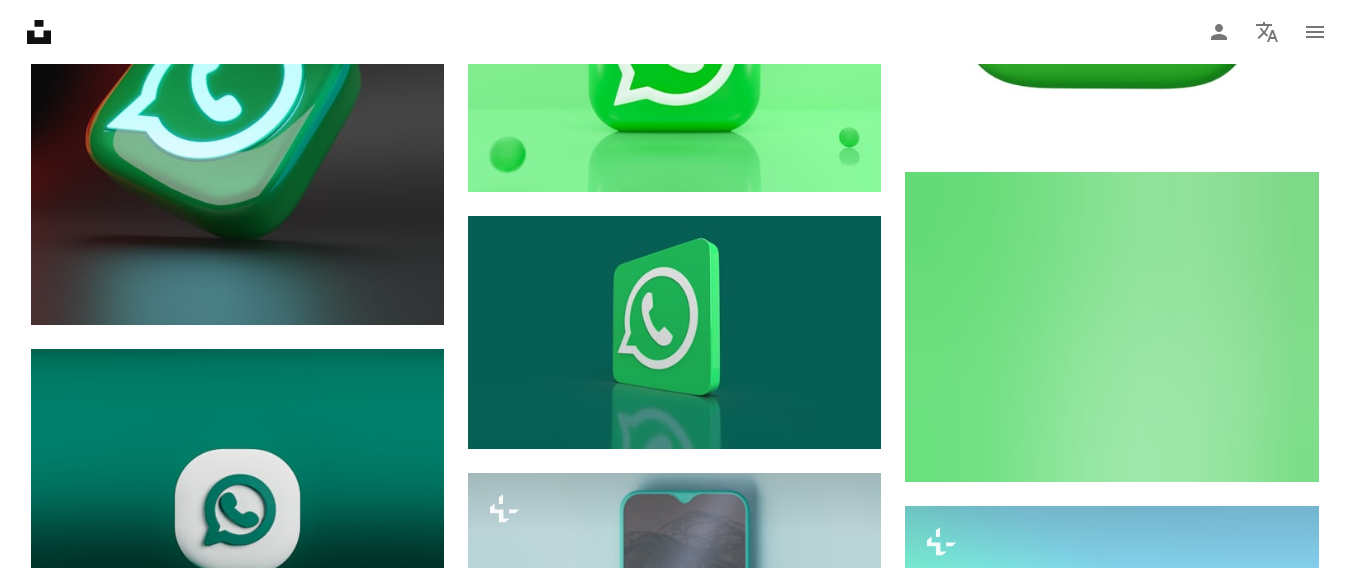 scroll, scrollTop: 1586, scrollLeft: 0, axis: vertical 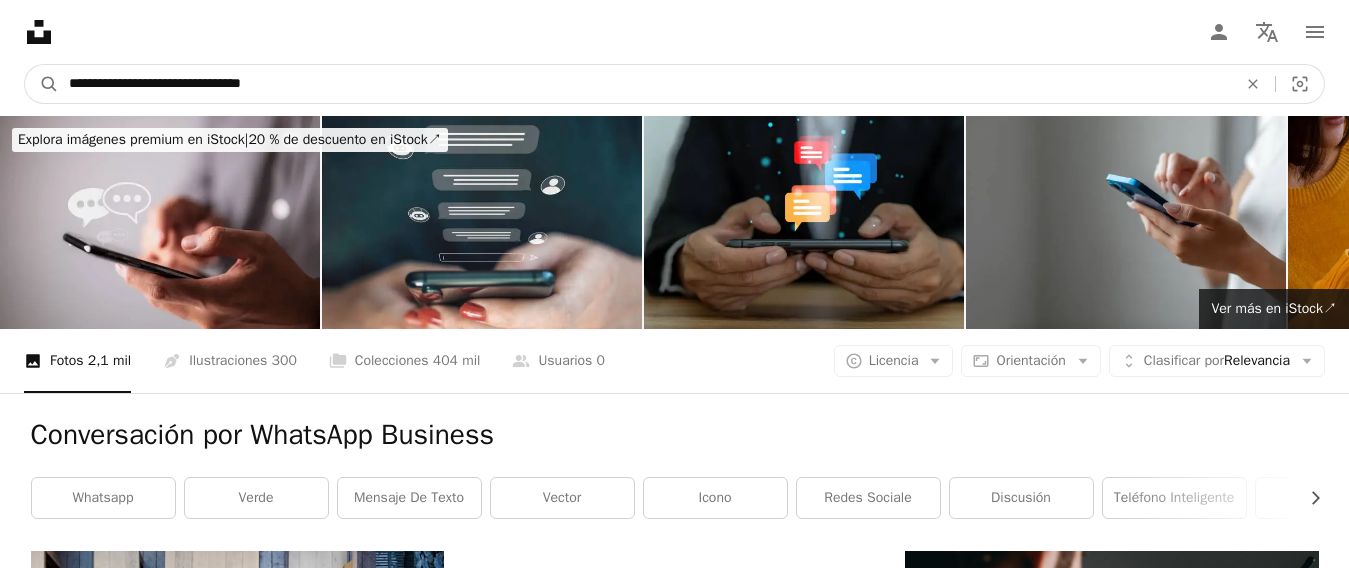 drag, startPoint x: 420, startPoint y: 83, endPoint x: 256, endPoint y: 82, distance: 164.00305 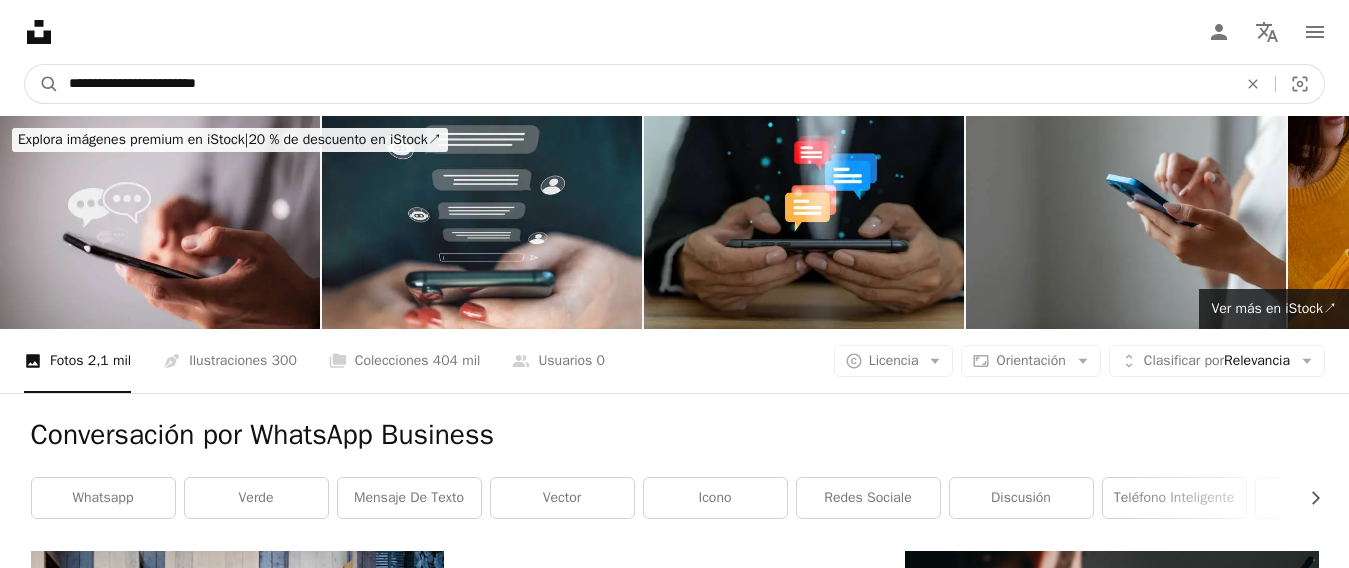 type on "**********" 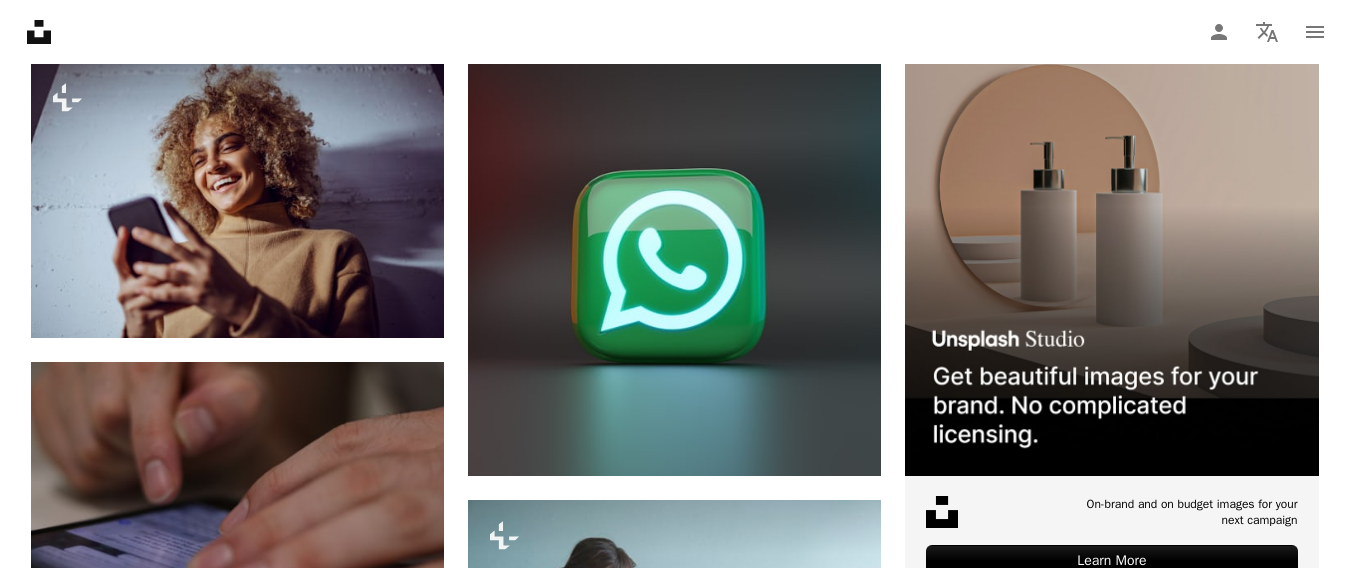 scroll, scrollTop: 728, scrollLeft: 0, axis: vertical 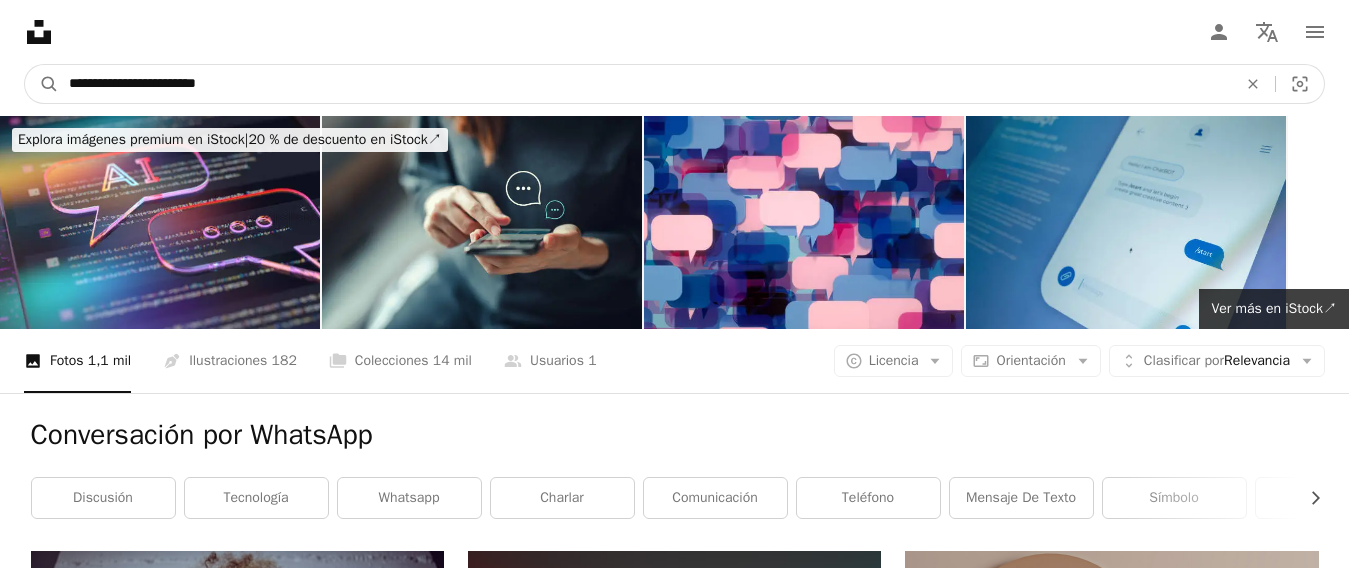 click on "**********" at bounding box center [645, 84] 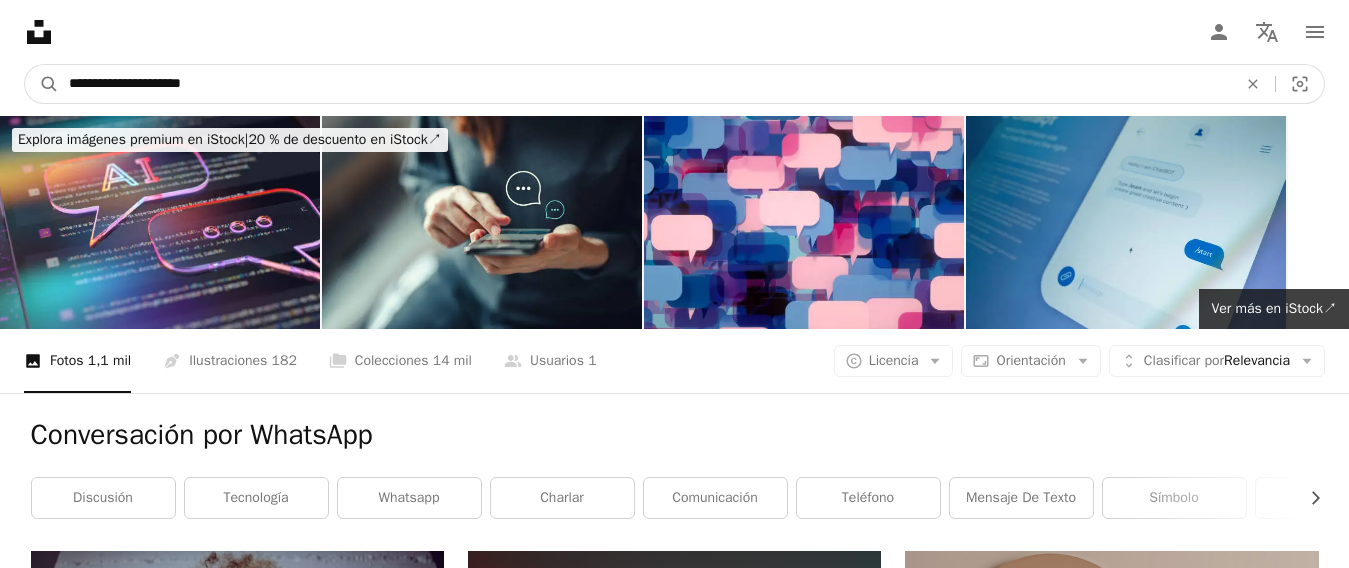 type on "**********" 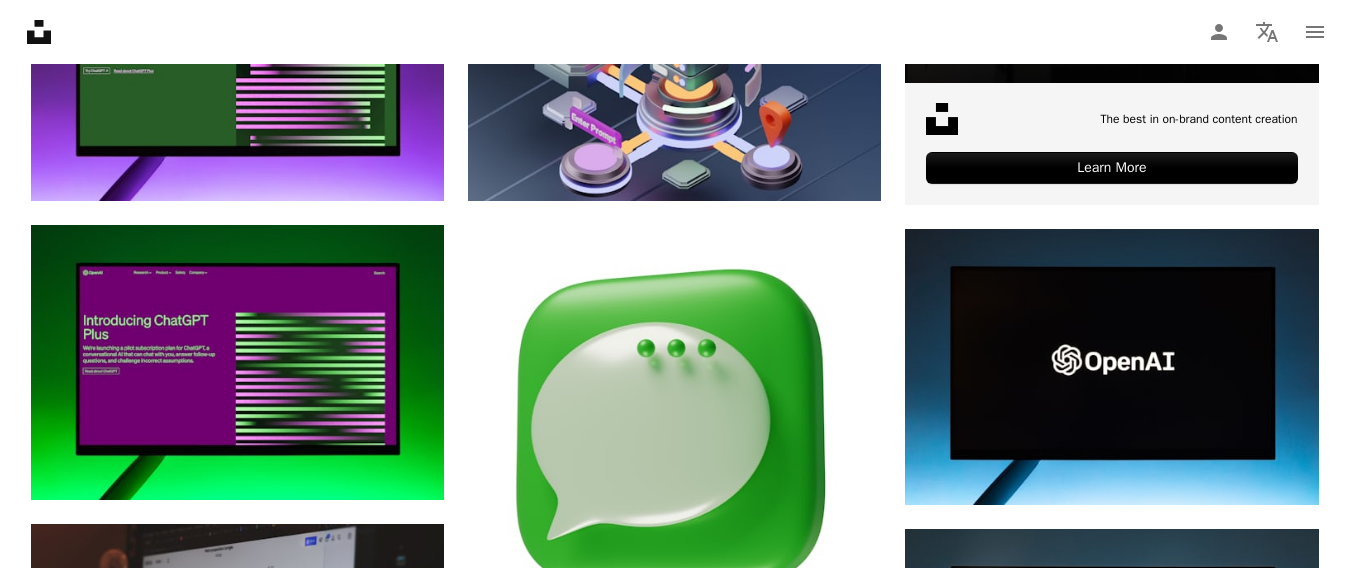 scroll, scrollTop: 1089, scrollLeft: 0, axis: vertical 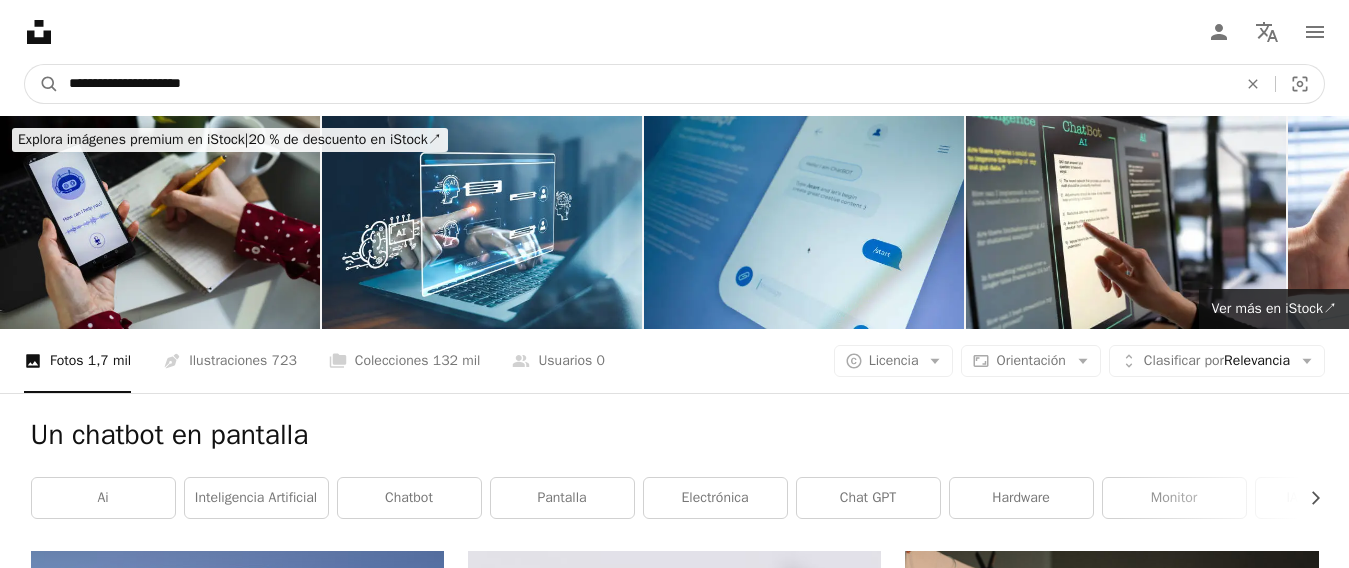 click on "**********" at bounding box center (645, 84) 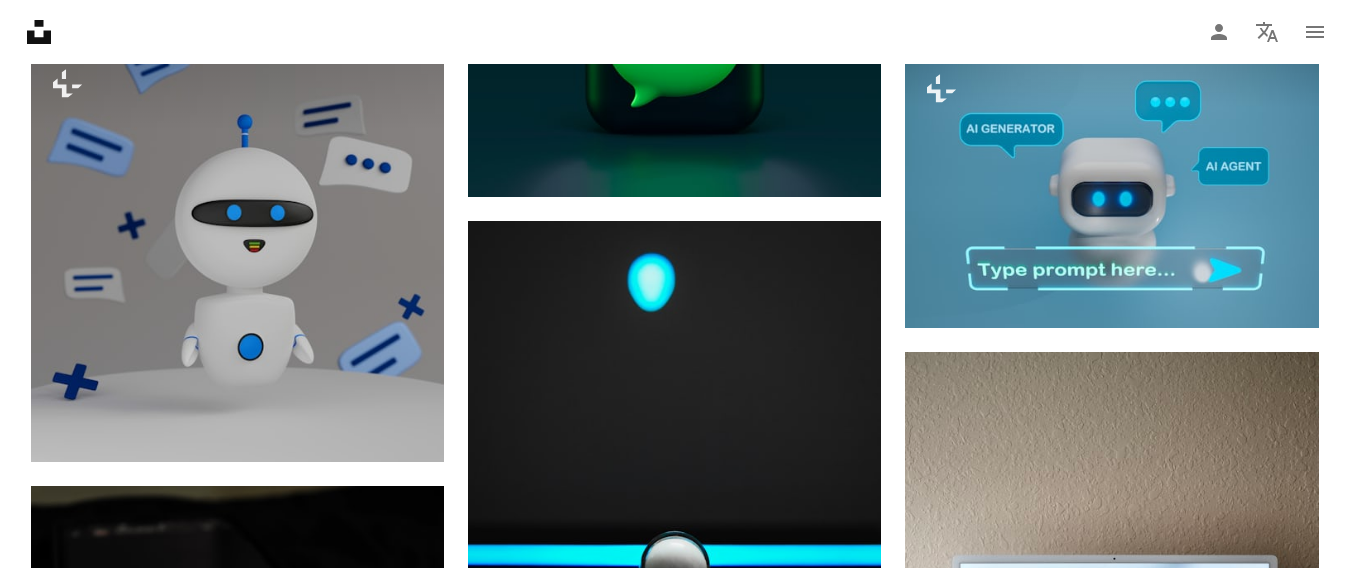 scroll, scrollTop: 2154, scrollLeft: 0, axis: vertical 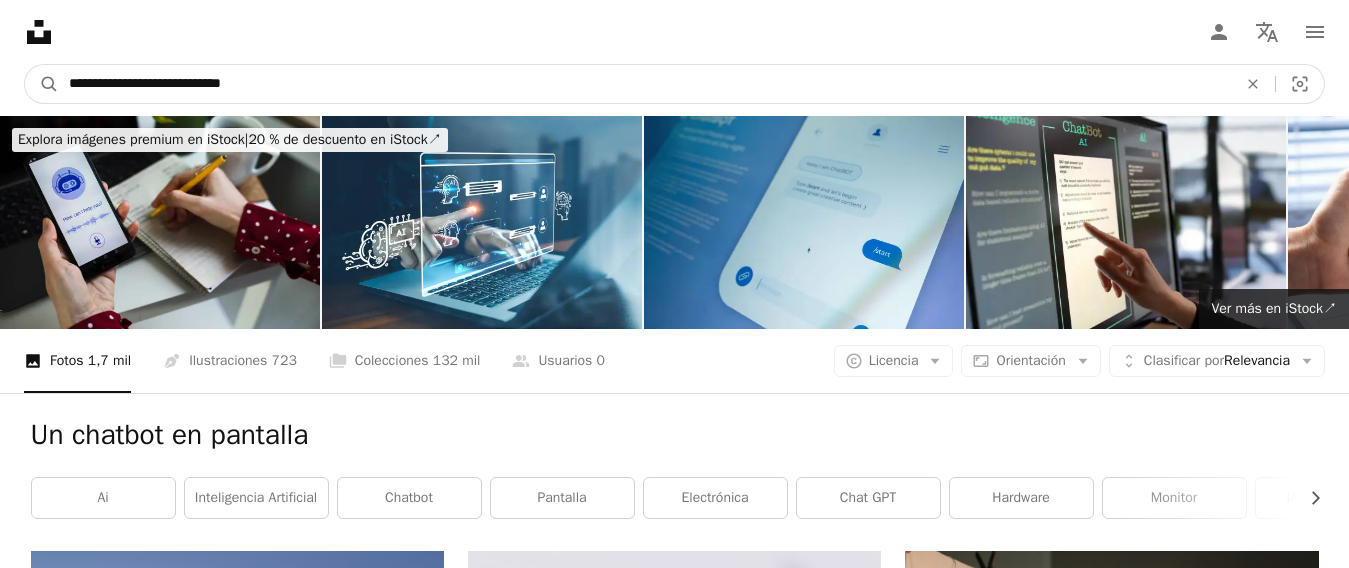 type on "**********" 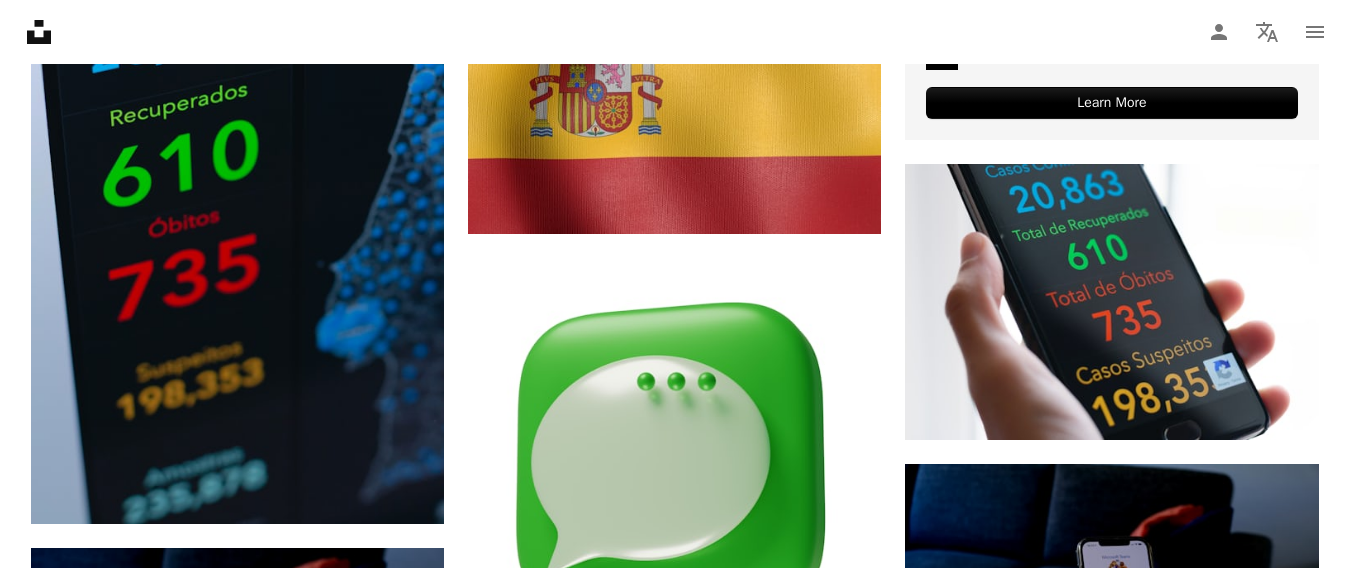 scroll, scrollTop: 1164, scrollLeft: 0, axis: vertical 